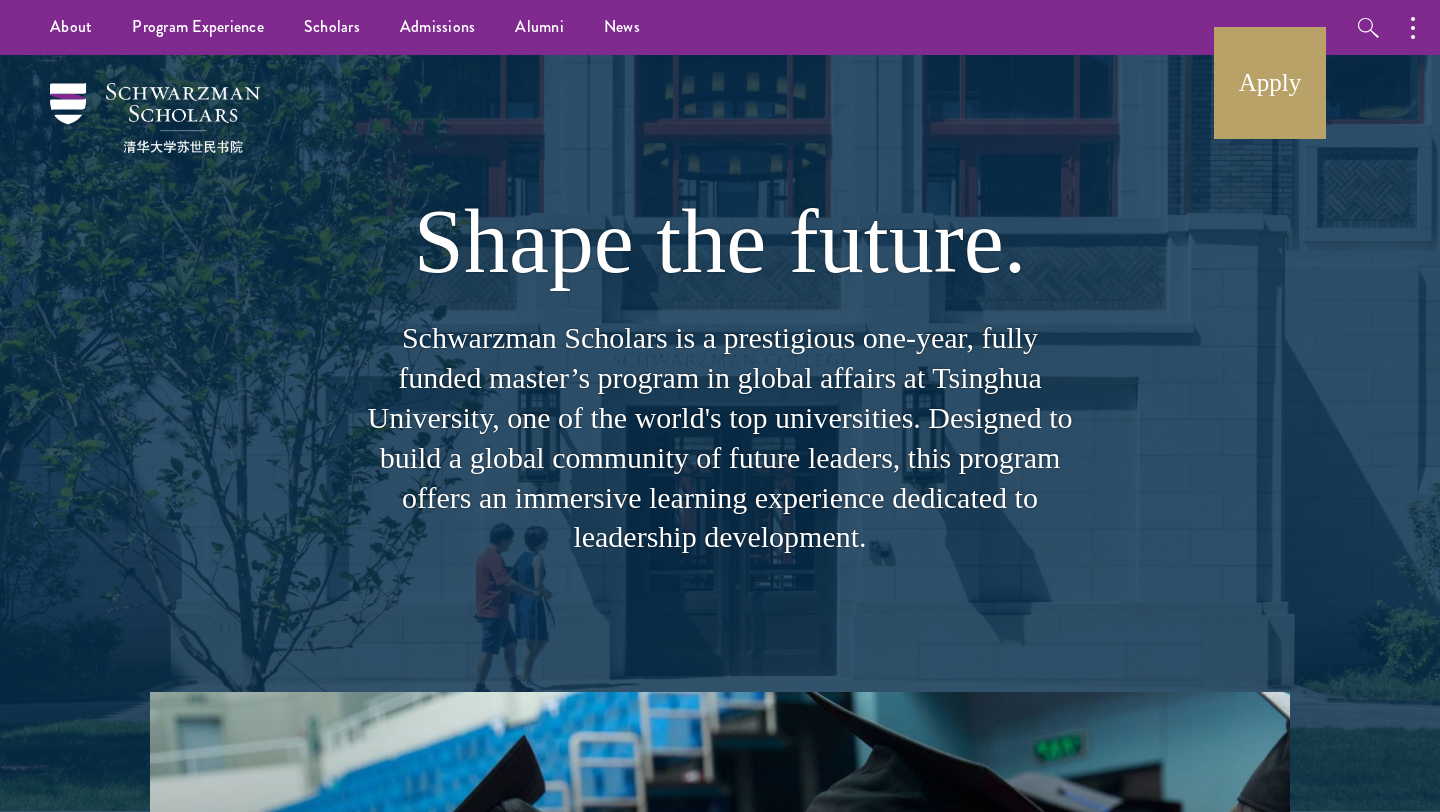 scroll, scrollTop: 0, scrollLeft: 0, axis: both 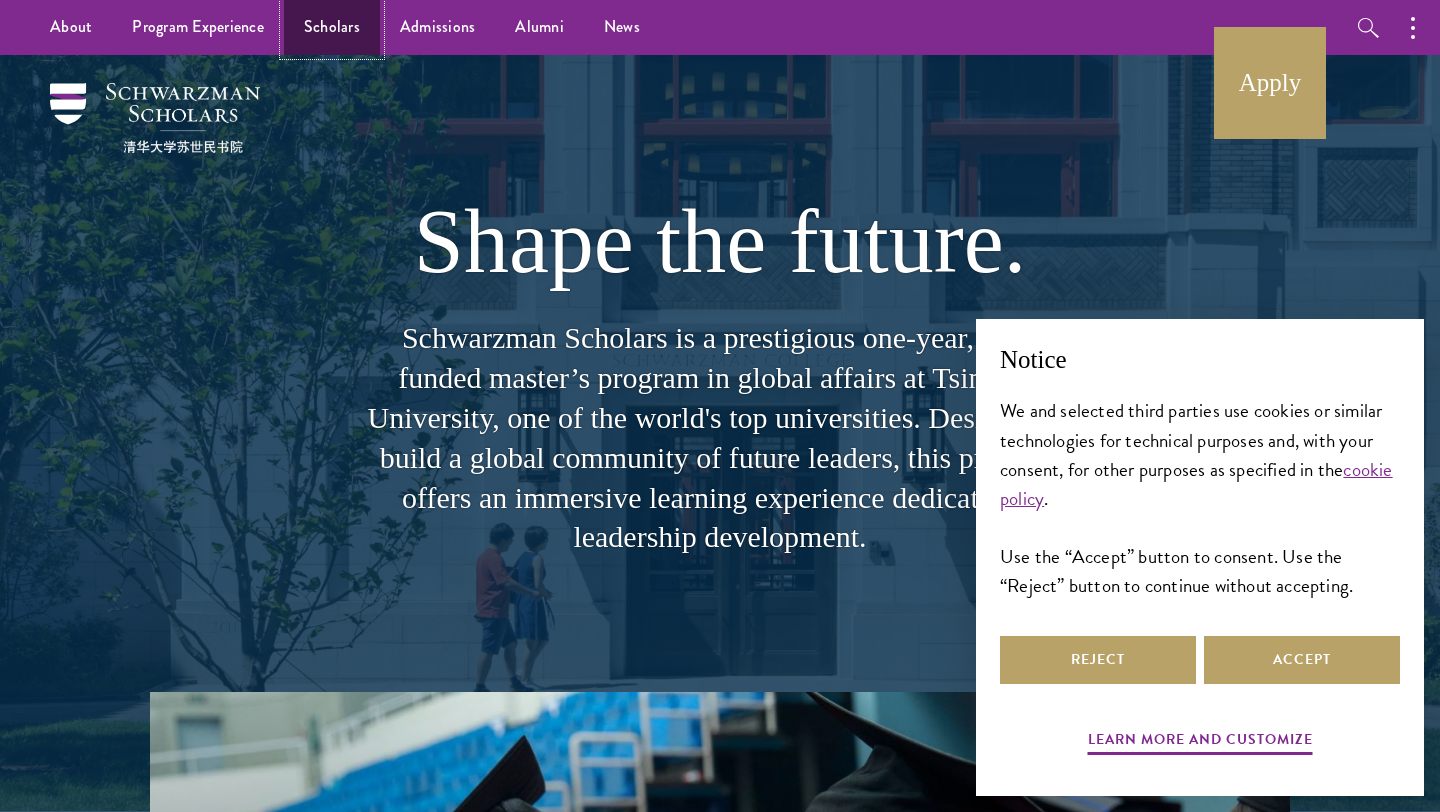 click on "Scholars" at bounding box center [332, 27] 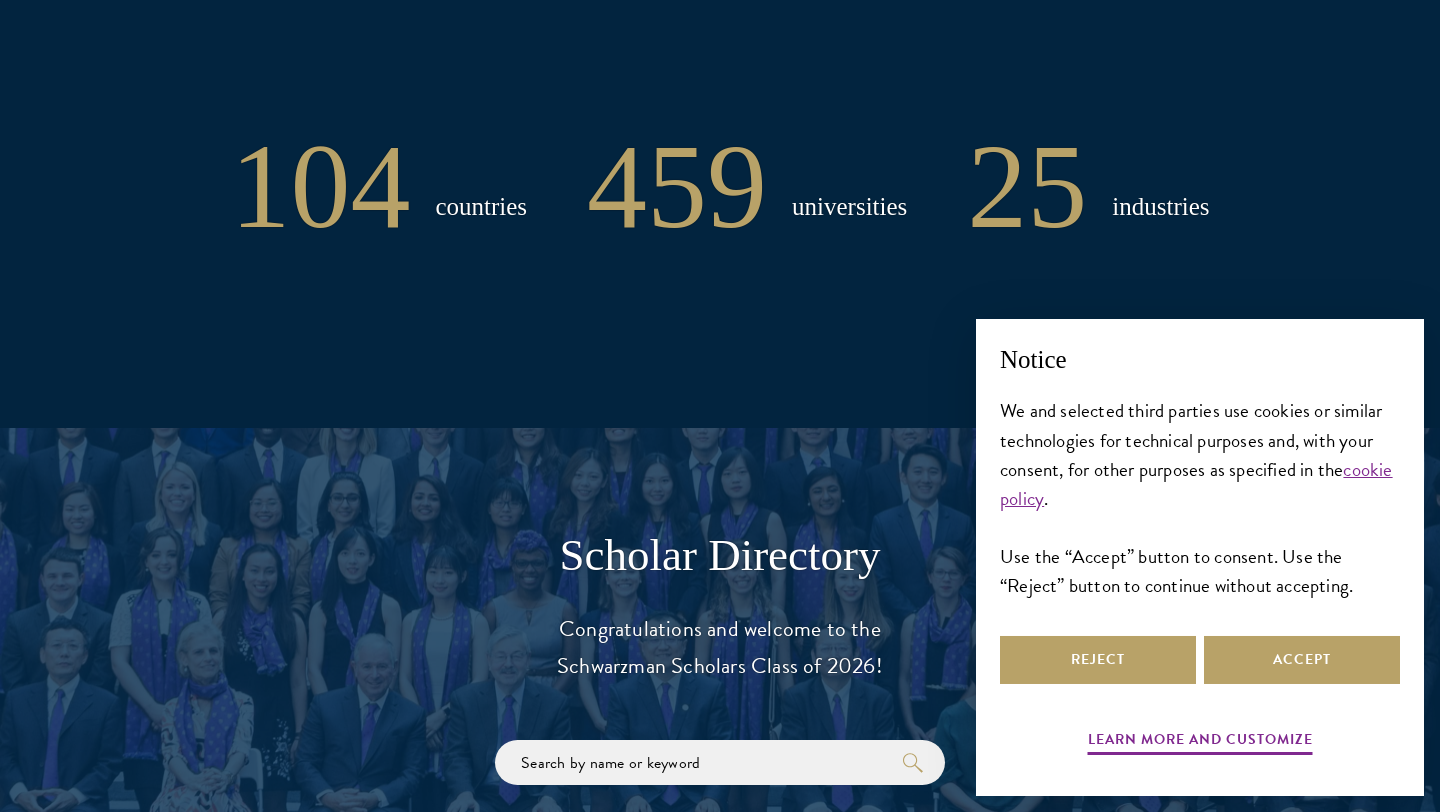 scroll, scrollTop: 2505, scrollLeft: 0, axis: vertical 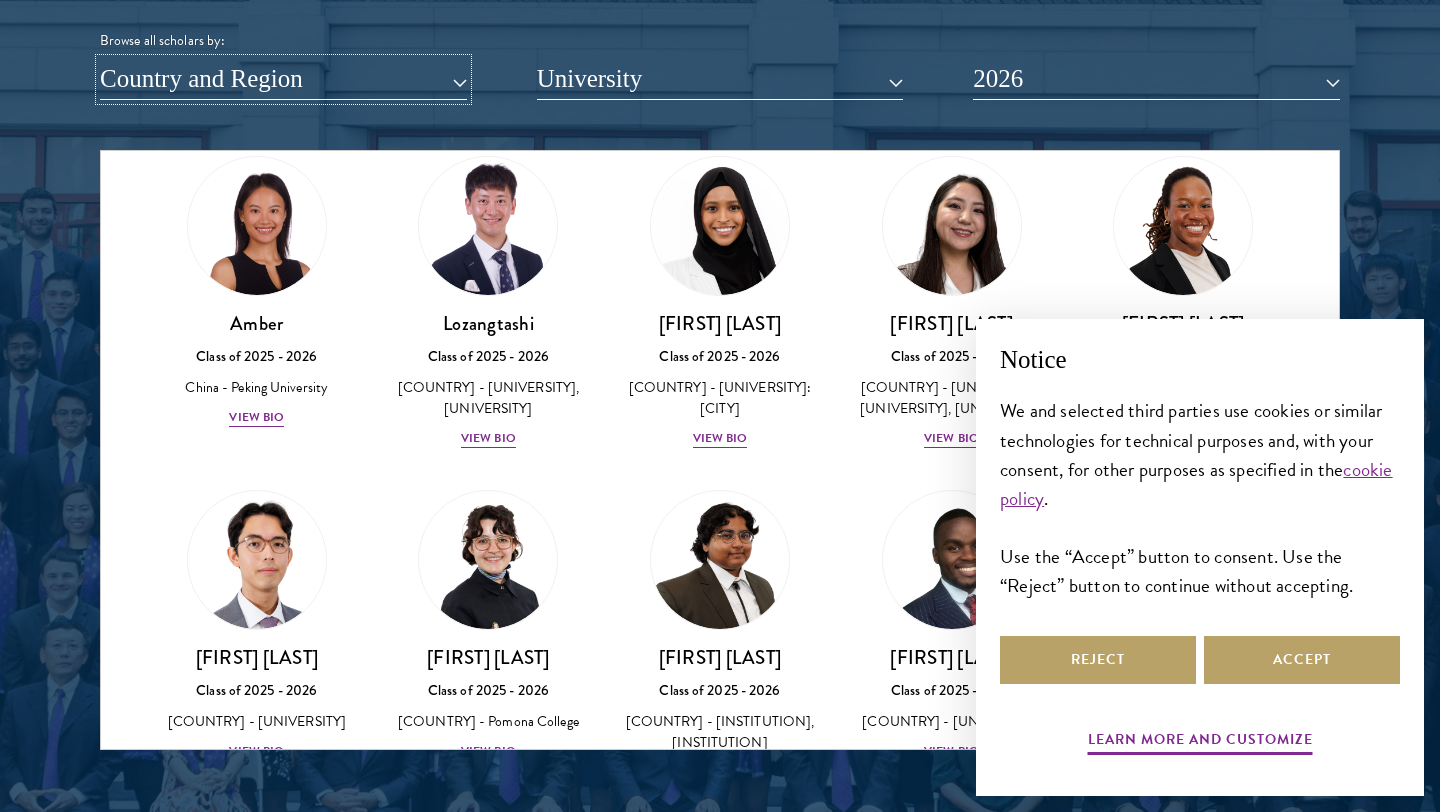 click on "Country and Region" at bounding box center (283, 79) 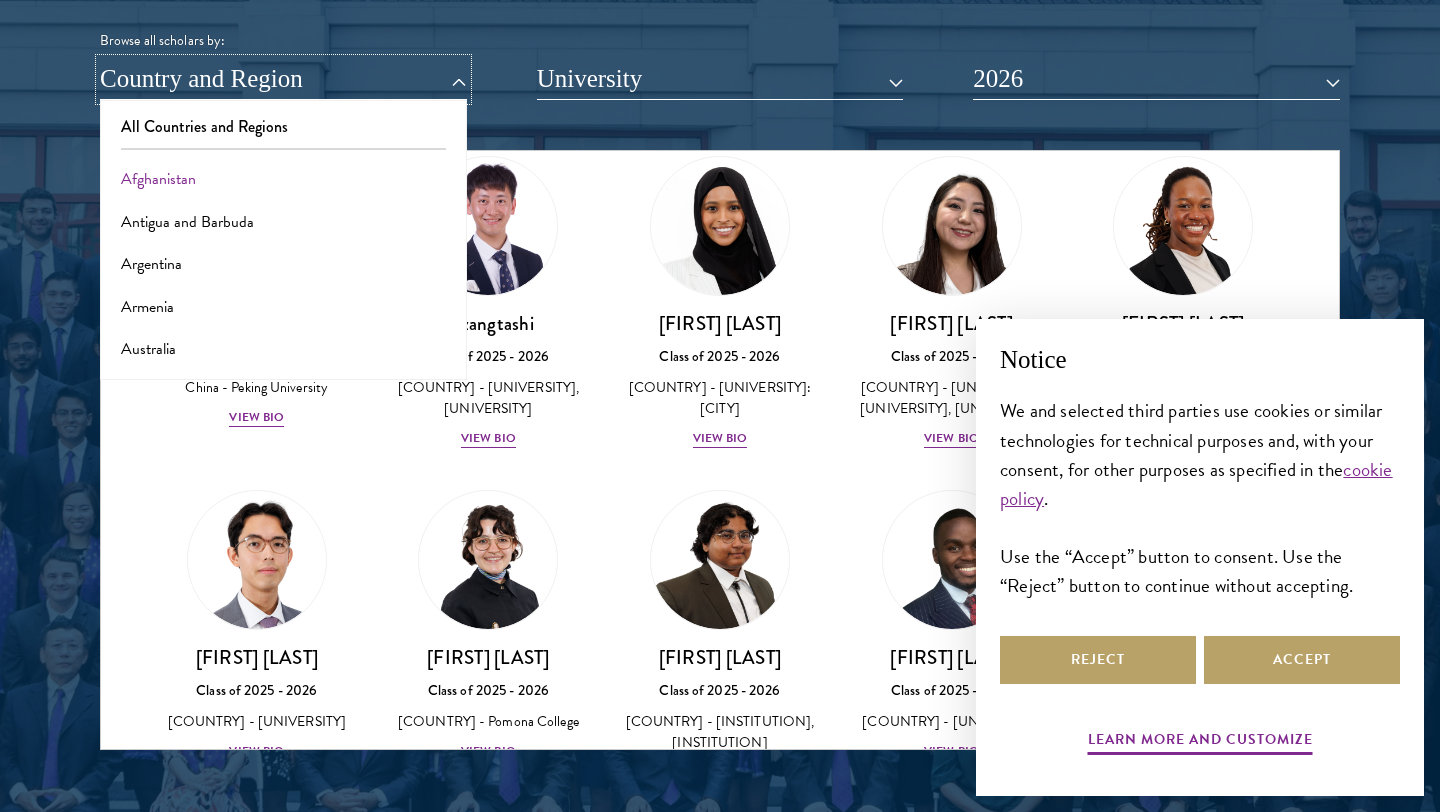 type 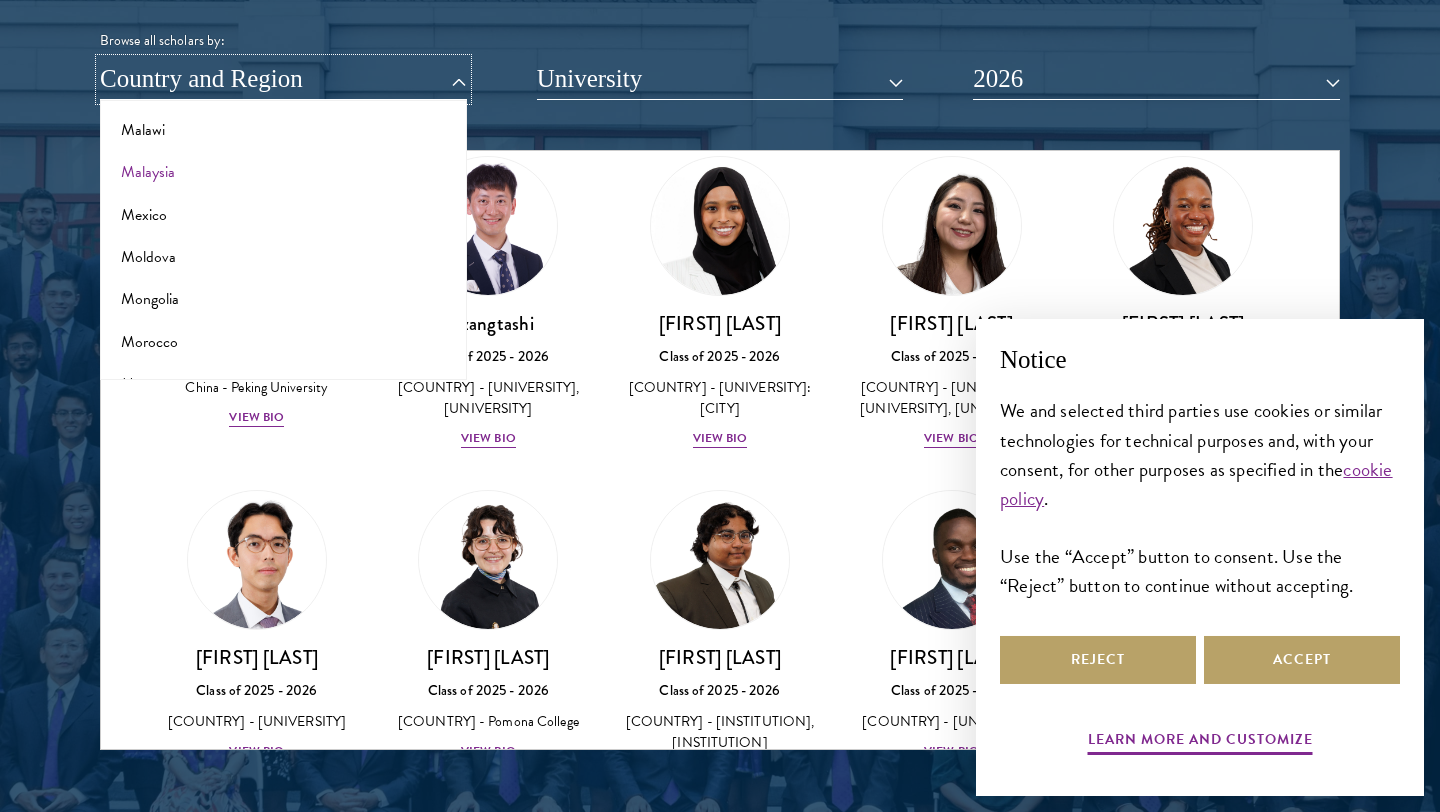 scroll, scrollTop: 2302, scrollLeft: 0, axis: vertical 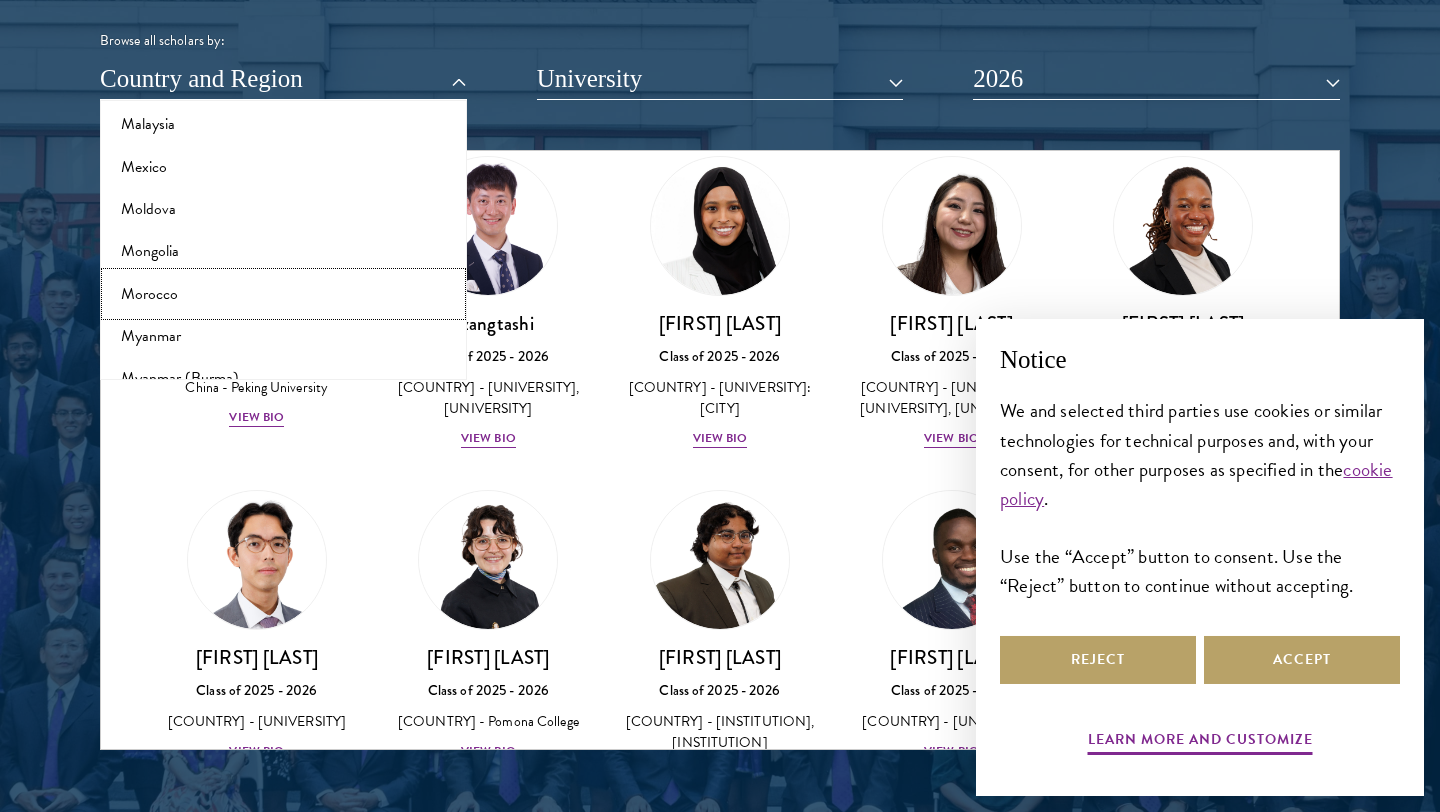 click on "Morocco" at bounding box center [283, 294] 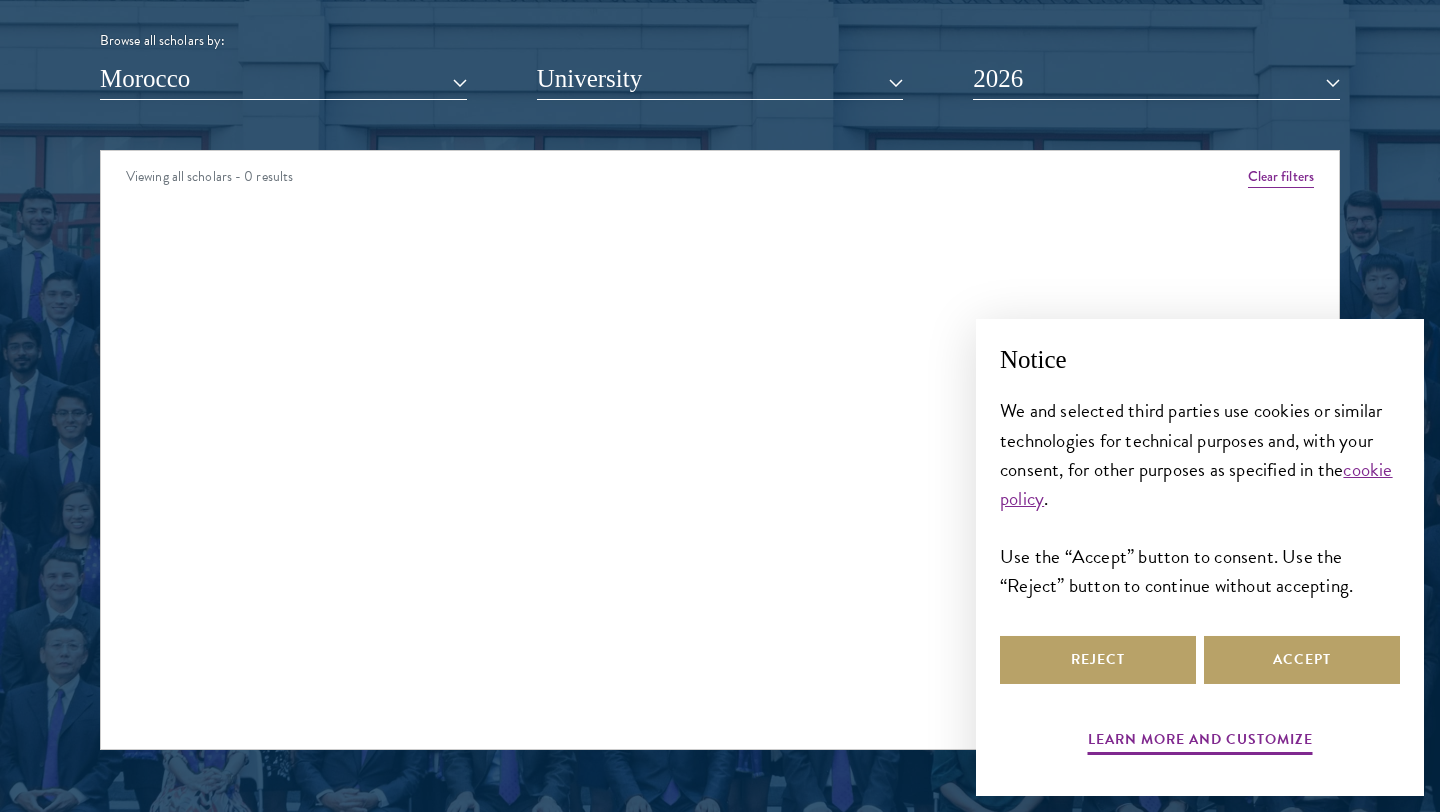 scroll, scrollTop: 0, scrollLeft: 0, axis: both 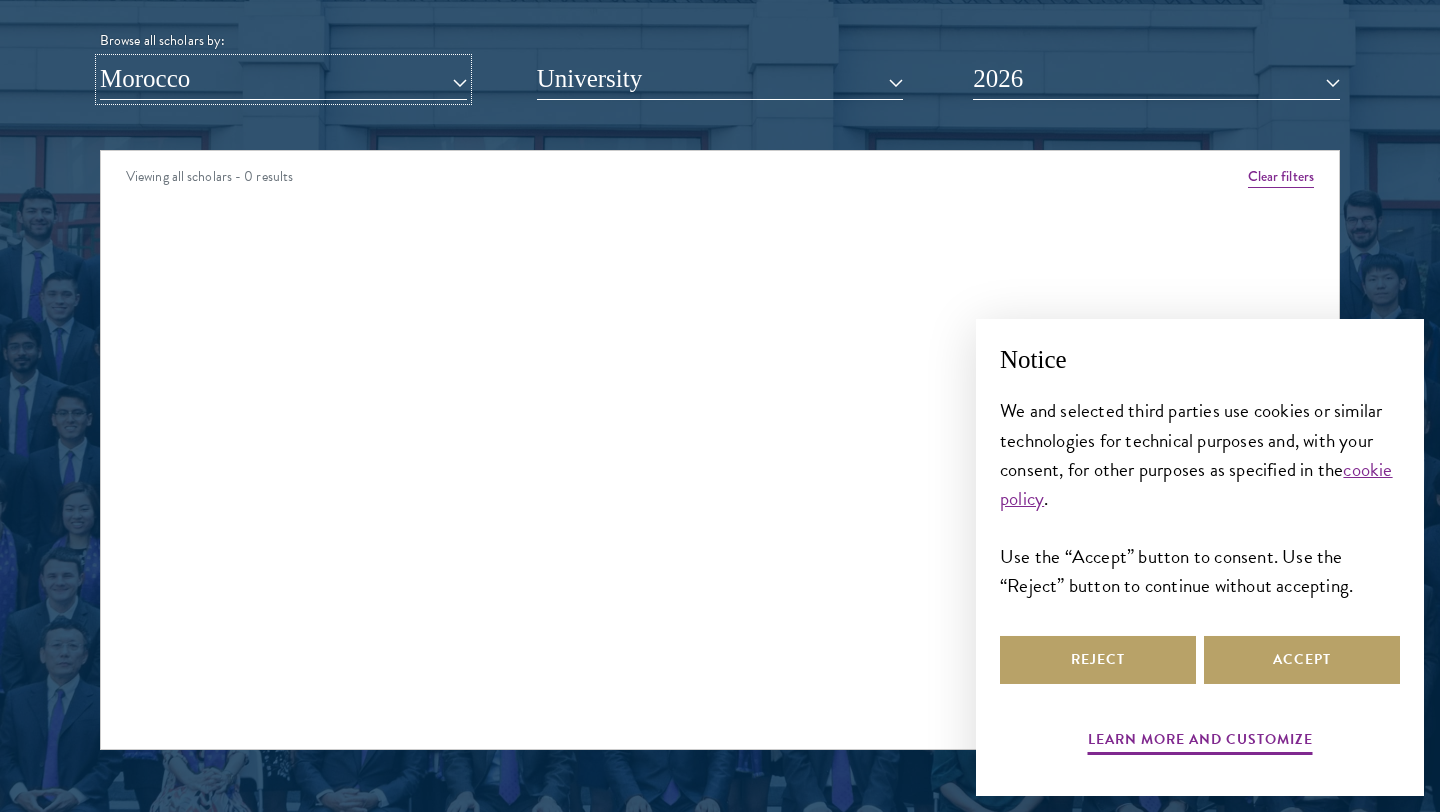 click on "Morocco" at bounding box center (283, 79) 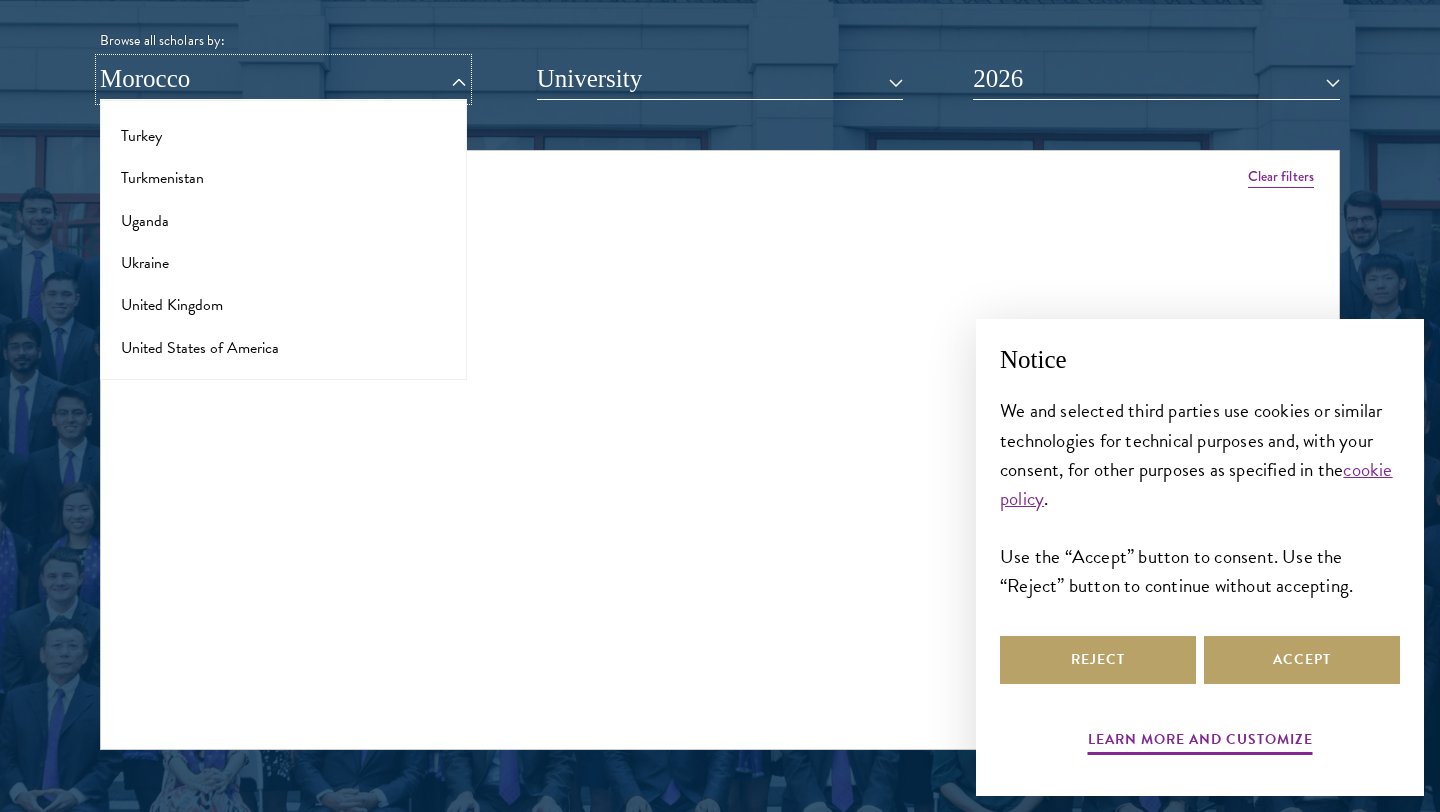 scroll, scrollTop: 3991, scrollLeft: 0, axis: vertical 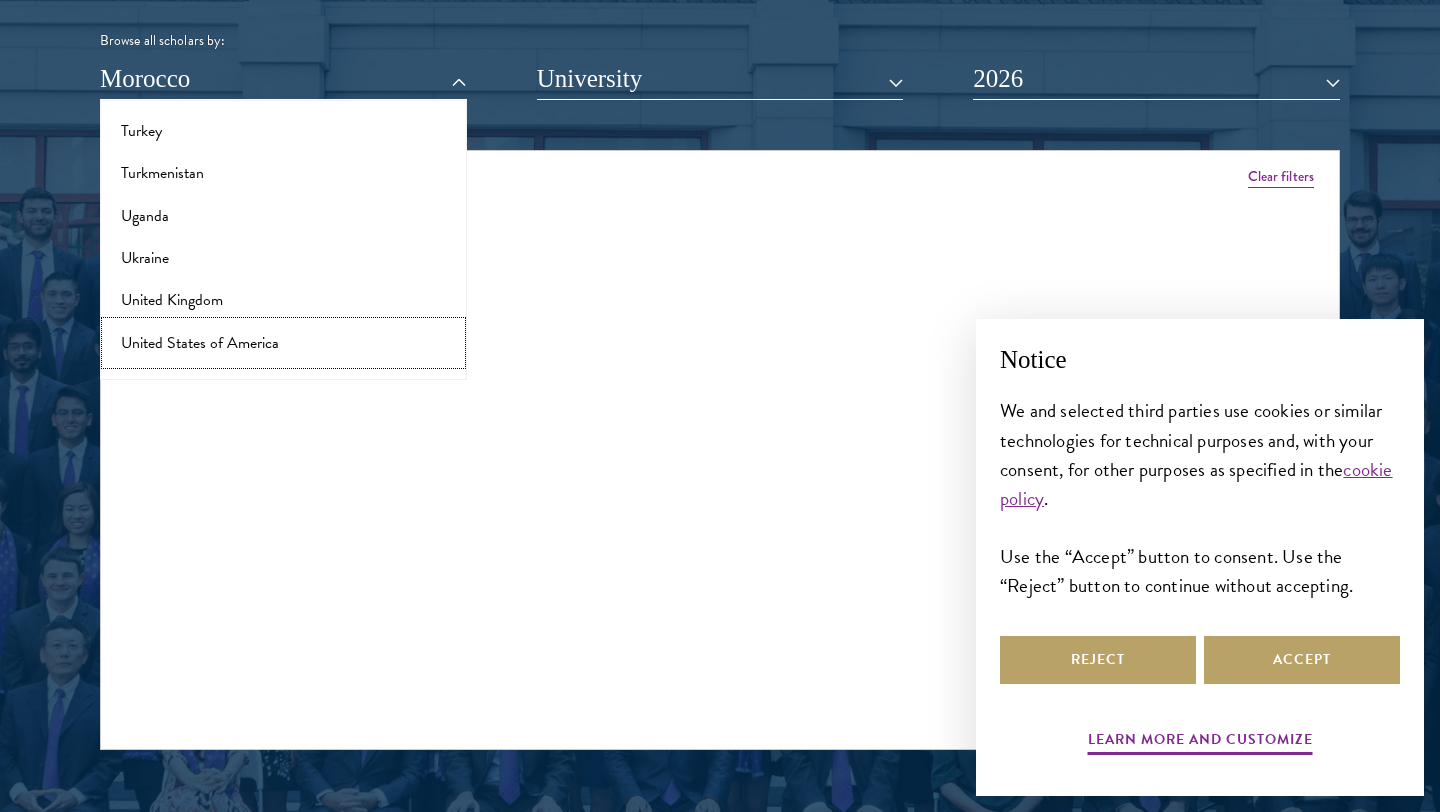 click on "United States of America" at bounding box center (283, 343) 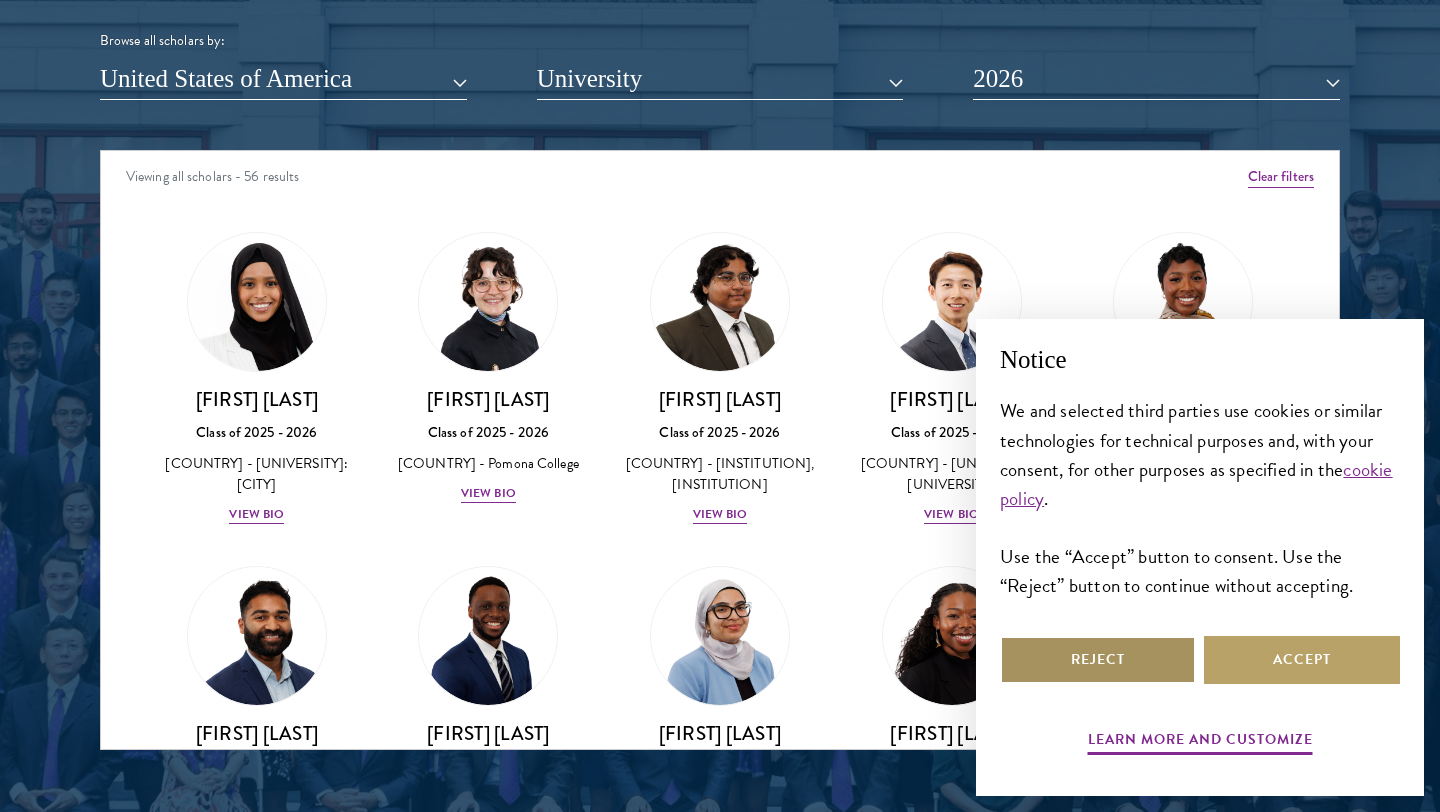 click on "Reject" at bounding box center [1098, 660] 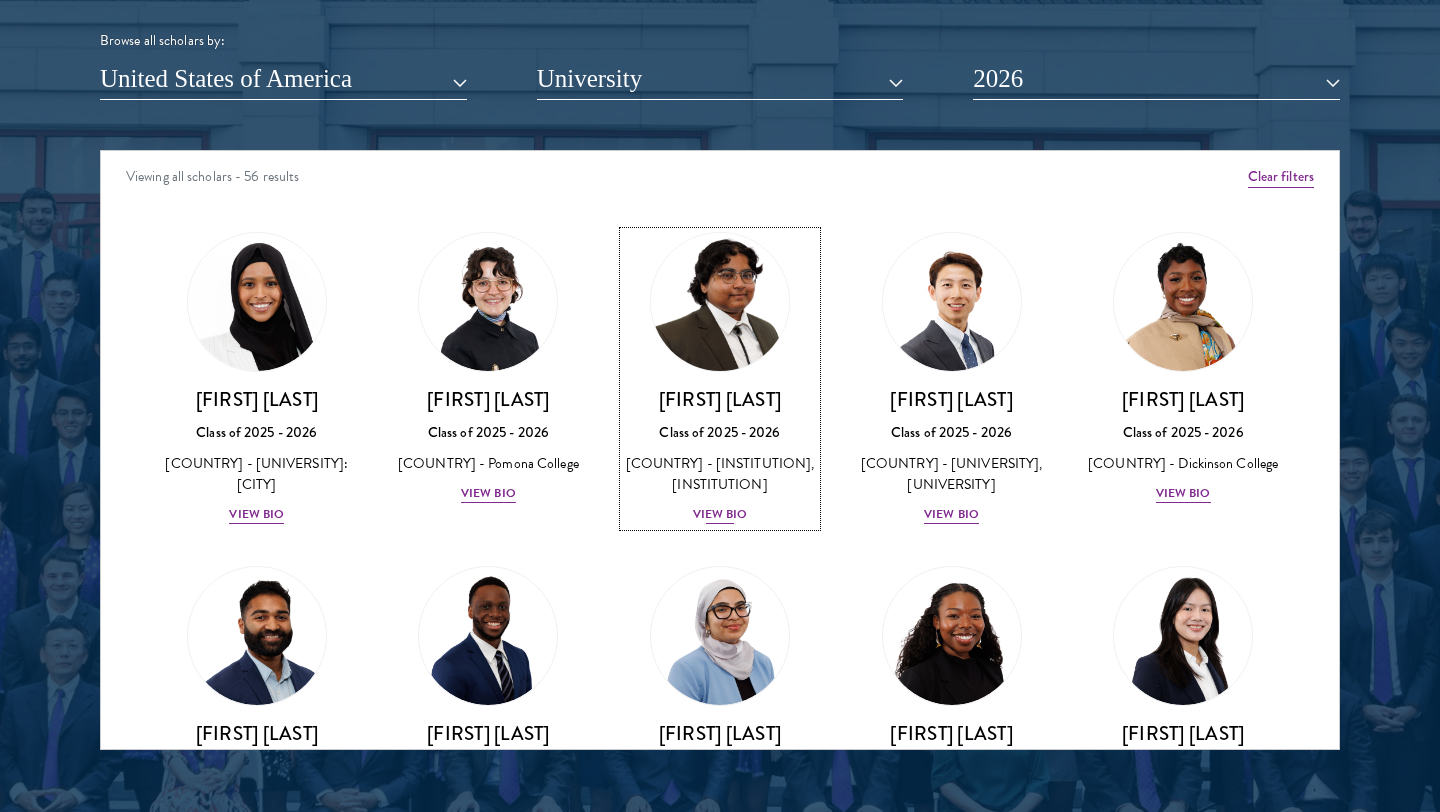 click on "View Bio" at bounding box center [720, 514] 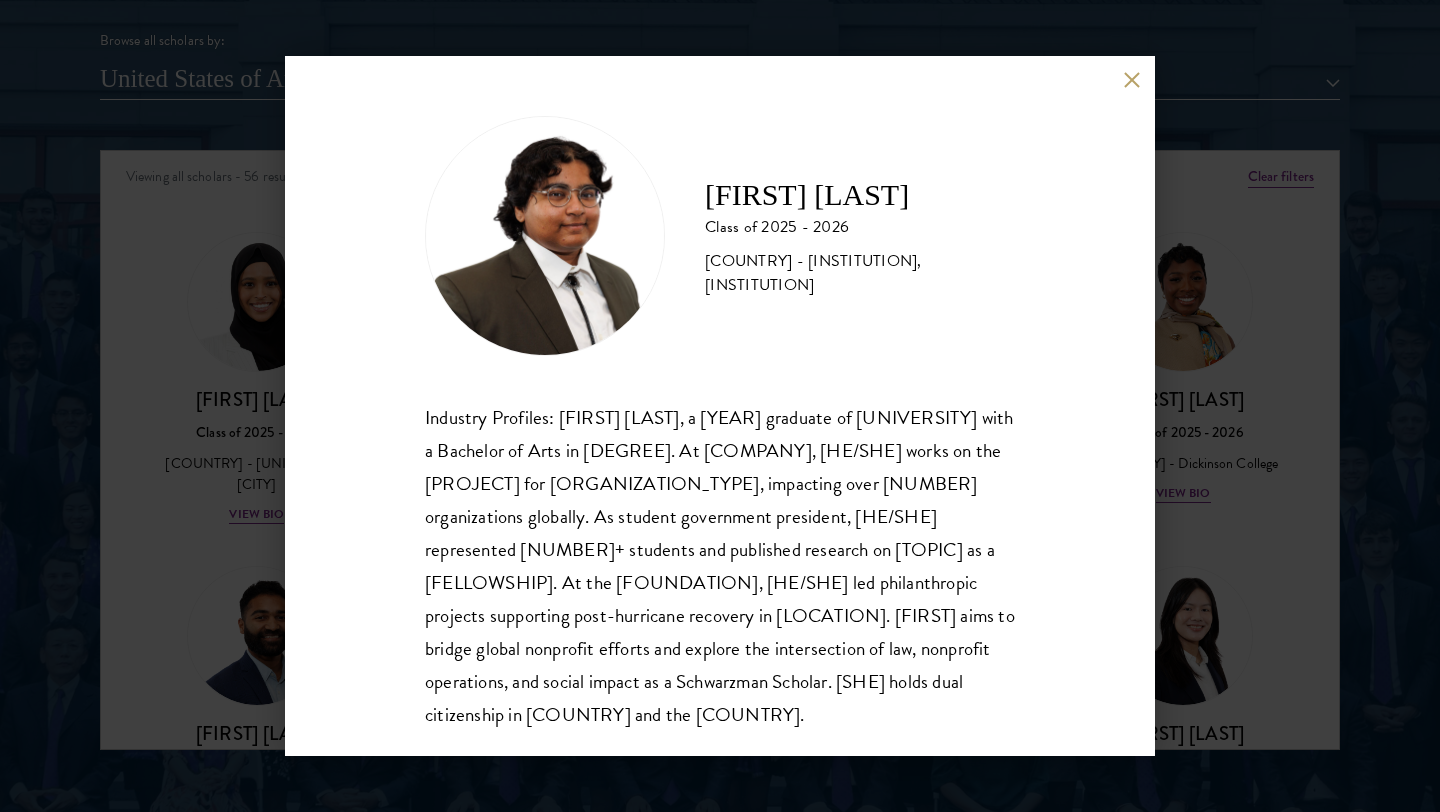 scroll, scrollTop: 35, scrollLeft: 0, axis: vertical 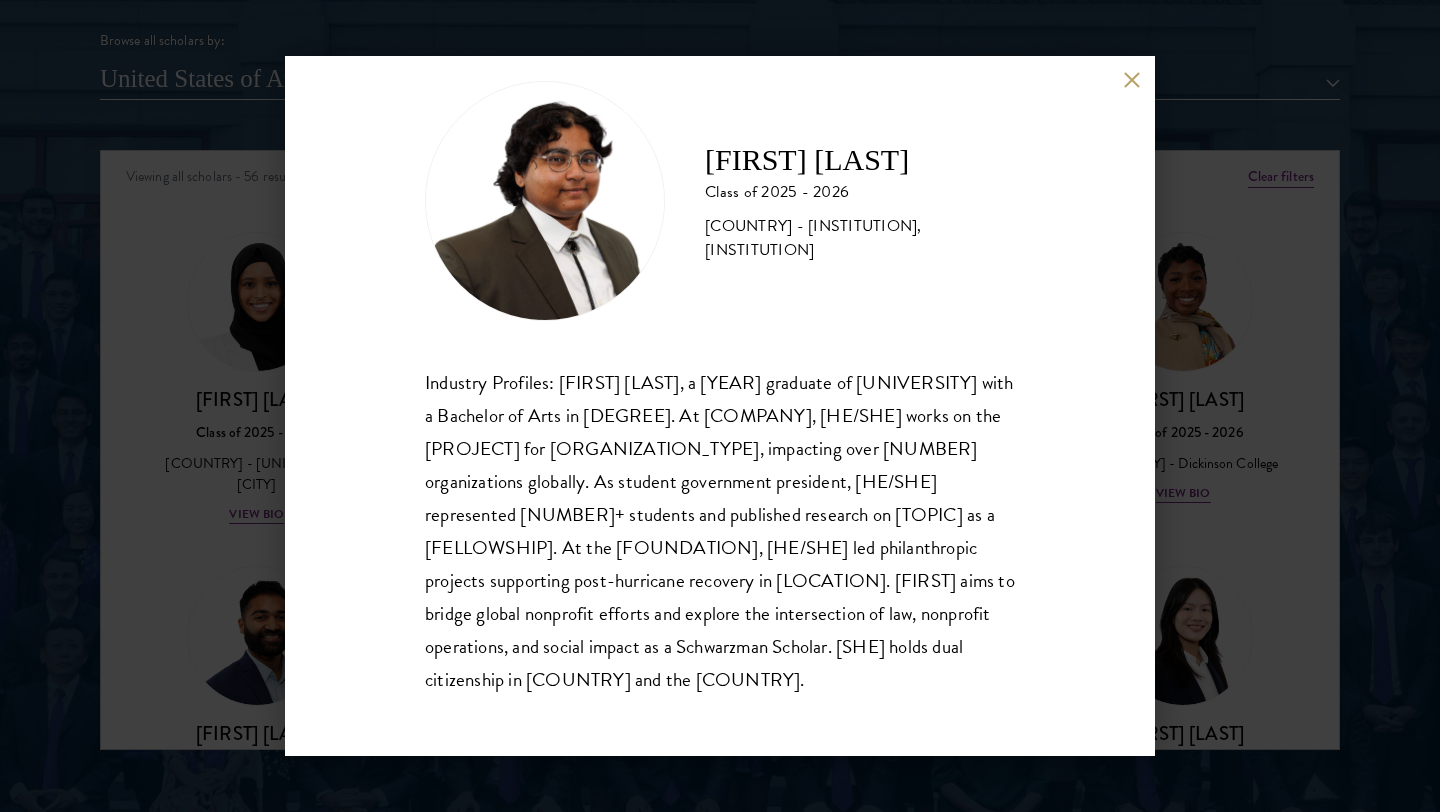 click on "[FIRST] [LAST] graduated from [INSTITUTION], [INSTITUTION], with a degree in Political Science and Public Policy. At [COMPANY], she works on the Organizational Health Index (OHI) for nonprofits, impacting over [NUMBER] organizations globally. As student government president, she represented [NUMBER]+ students and published research on LGBTQ+ immigration laws as a Mellon Humanities Fellow. At the [COMPANY], she led philanthropic projects supporting post-hurricane recovery in Puerto Rico. [FIRST] aims to bridge global nonprofit efforts and explore the intersection of law, nonprofit operations, and social impact as a Schwarzman Scholar. She holds dual citizenship in [COUNTRY] and the [COUNTRY]." at bounding box center [720, 406] 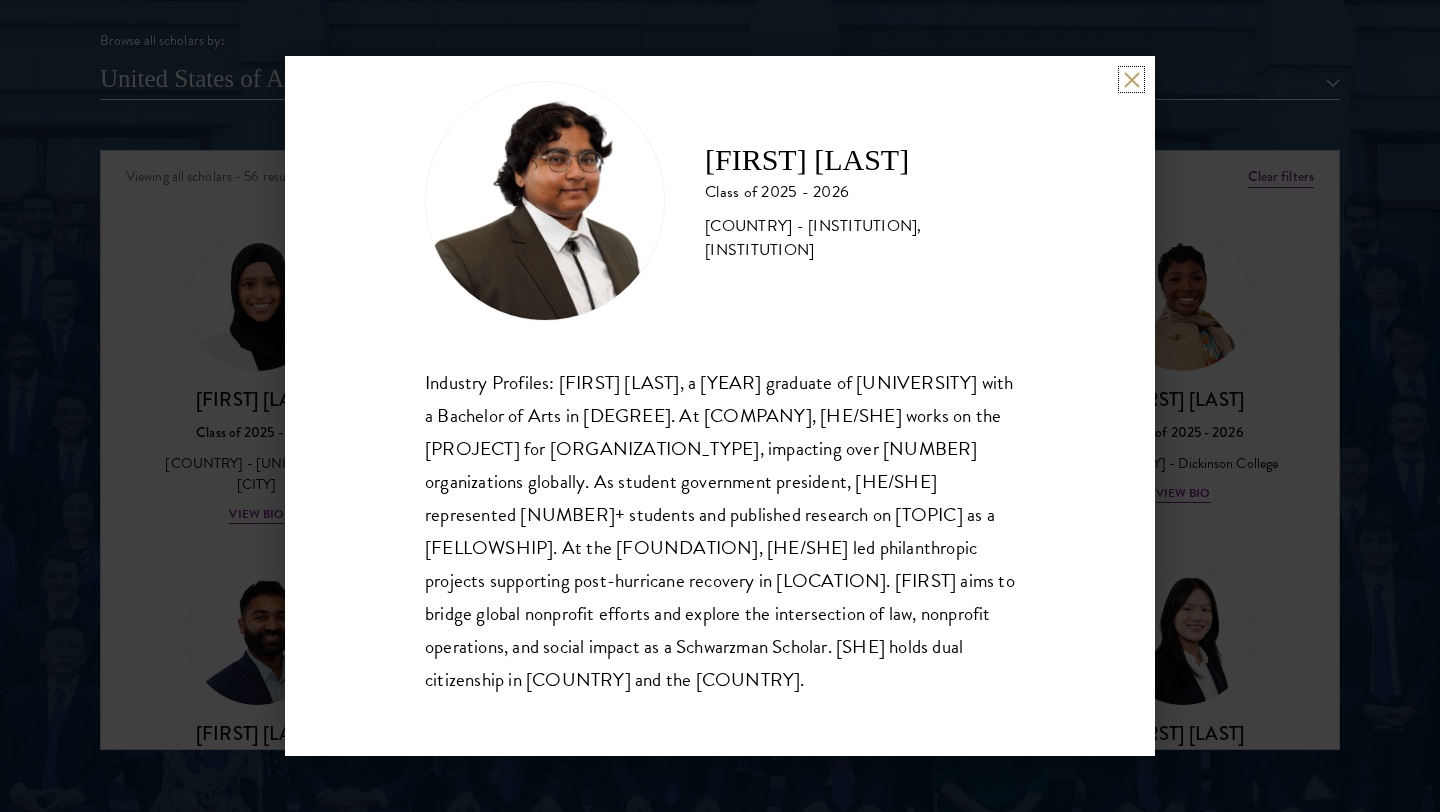 click at bounding box center [1131, 79] 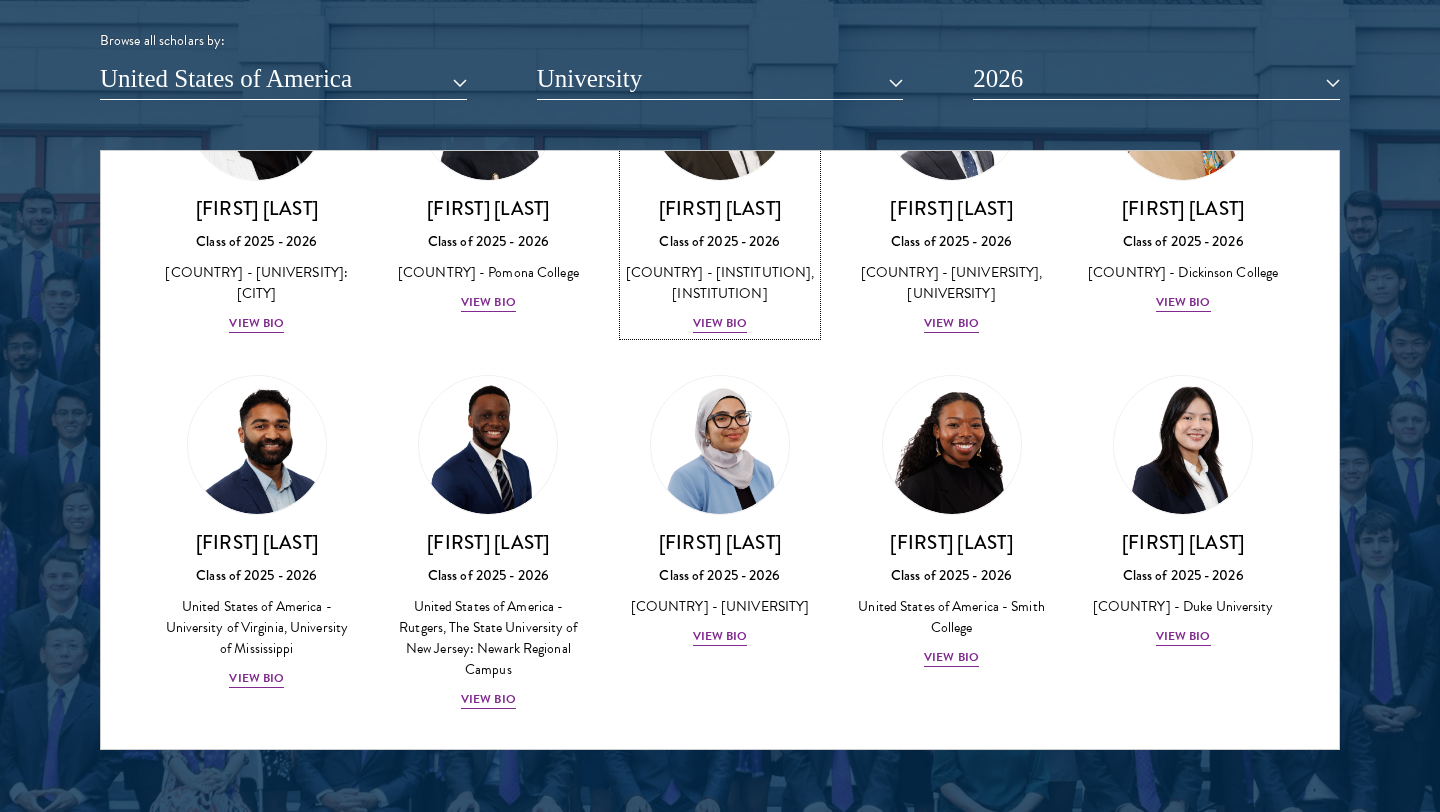 scroll, scrollTop: 0, scrollLeft: 0, axis: both 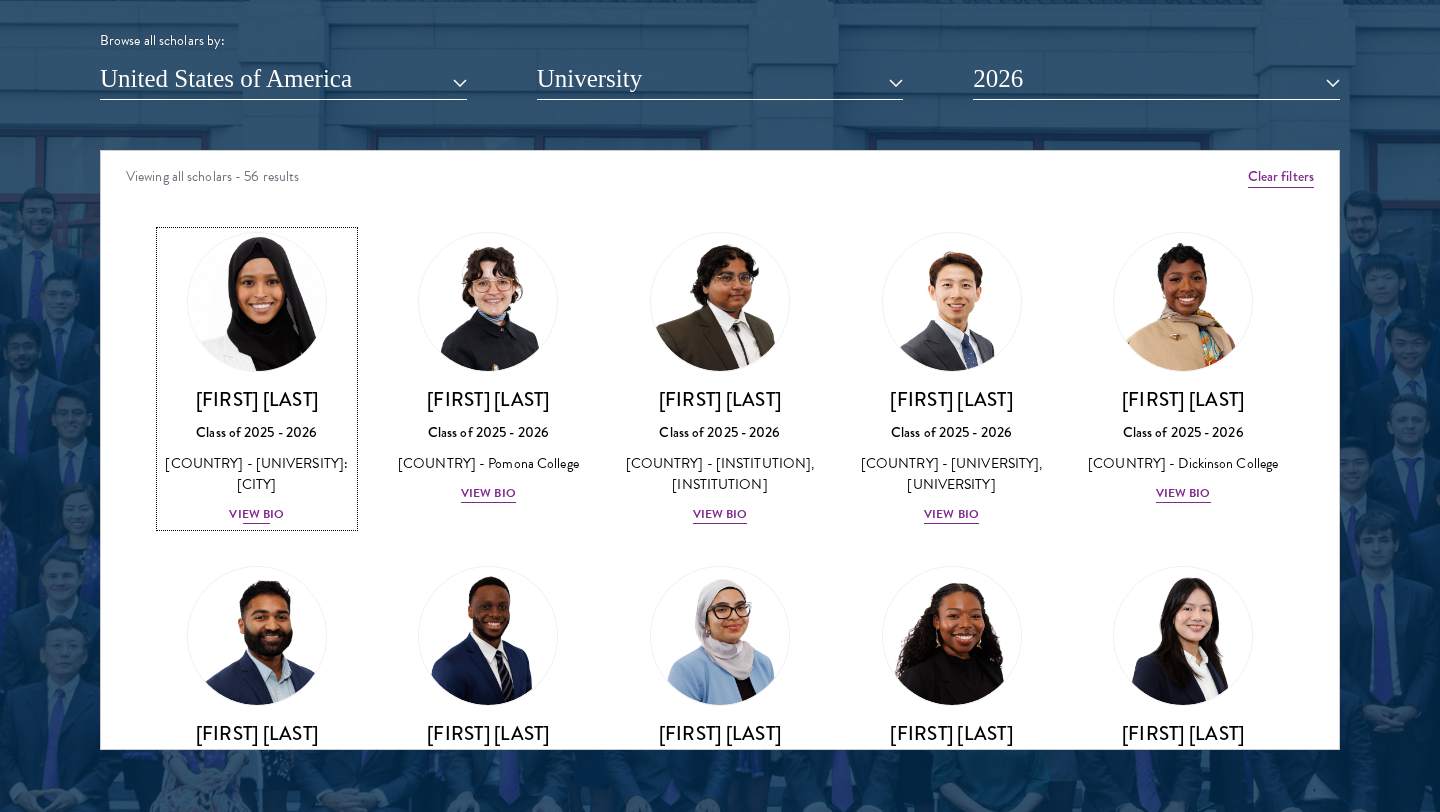 click on "[FIRST] [LAST]
Class of [YEAR] - [YEAR]
[COUNTRY] - [UNIVERSITY]
View Bio" at bounding box center (257, 456) 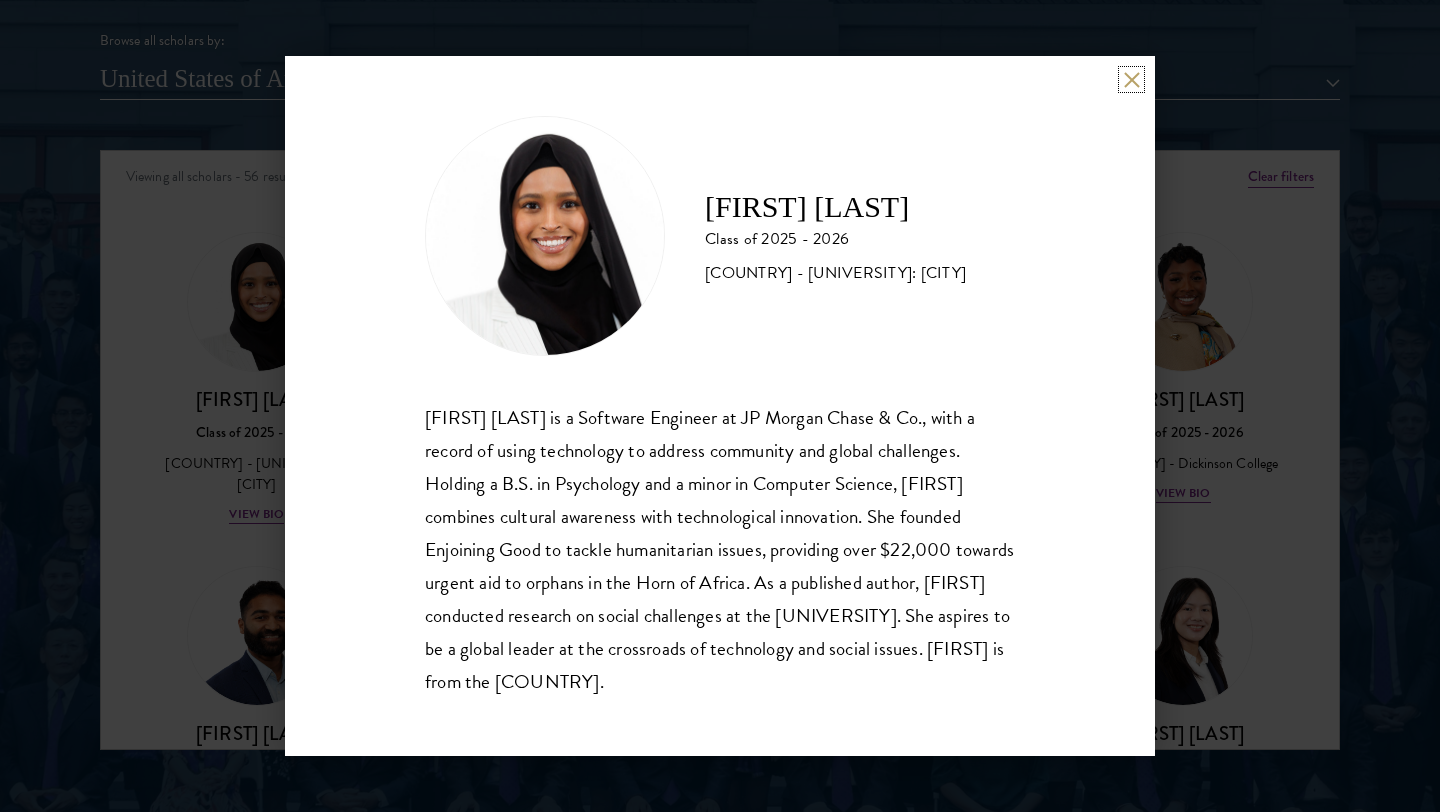 scroll, scrollTop: 2, scrollLeft: 0, axis: vertical 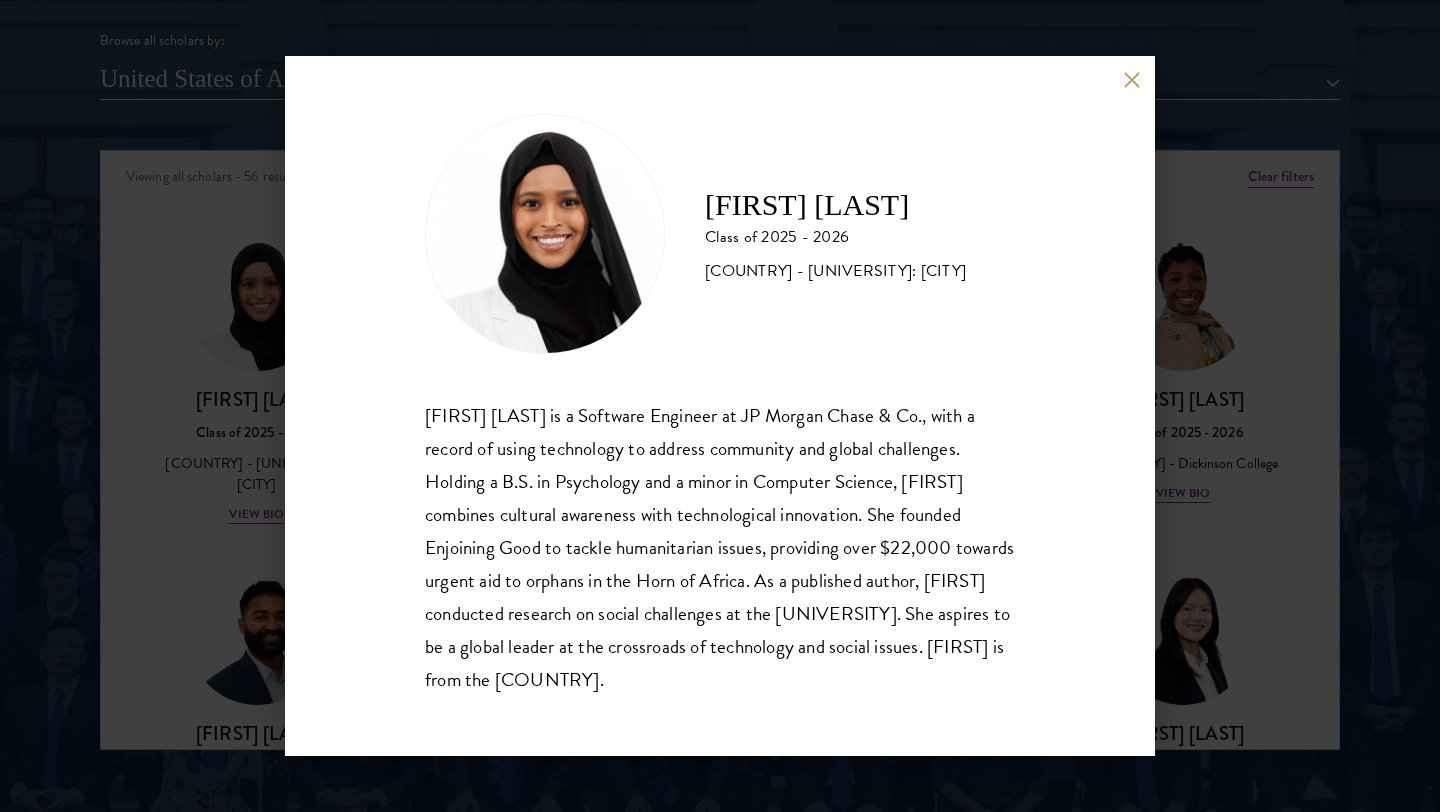 click on "[FIRST] [LAST] is a Software Engineer at [COMPANY], with a record of using technology to address community and global challenges. Holding a B.S. in Psychology and a minor in Computer Science, [LAST] combines cultural awareness with technological innovation. She founded [ORG_NAME] to tackle humanitarian issues, providing over $[AMOUNT] towards urgent aid to orphans in the Horn of Africa. As a published author, [LAST] conducted research on social challenges at [INSTITUTION]. She aspires to be a global leader at the crossroads of technology and social issues. [LAST] is from the [COUNTRY]." at bounding box center (720, 406) 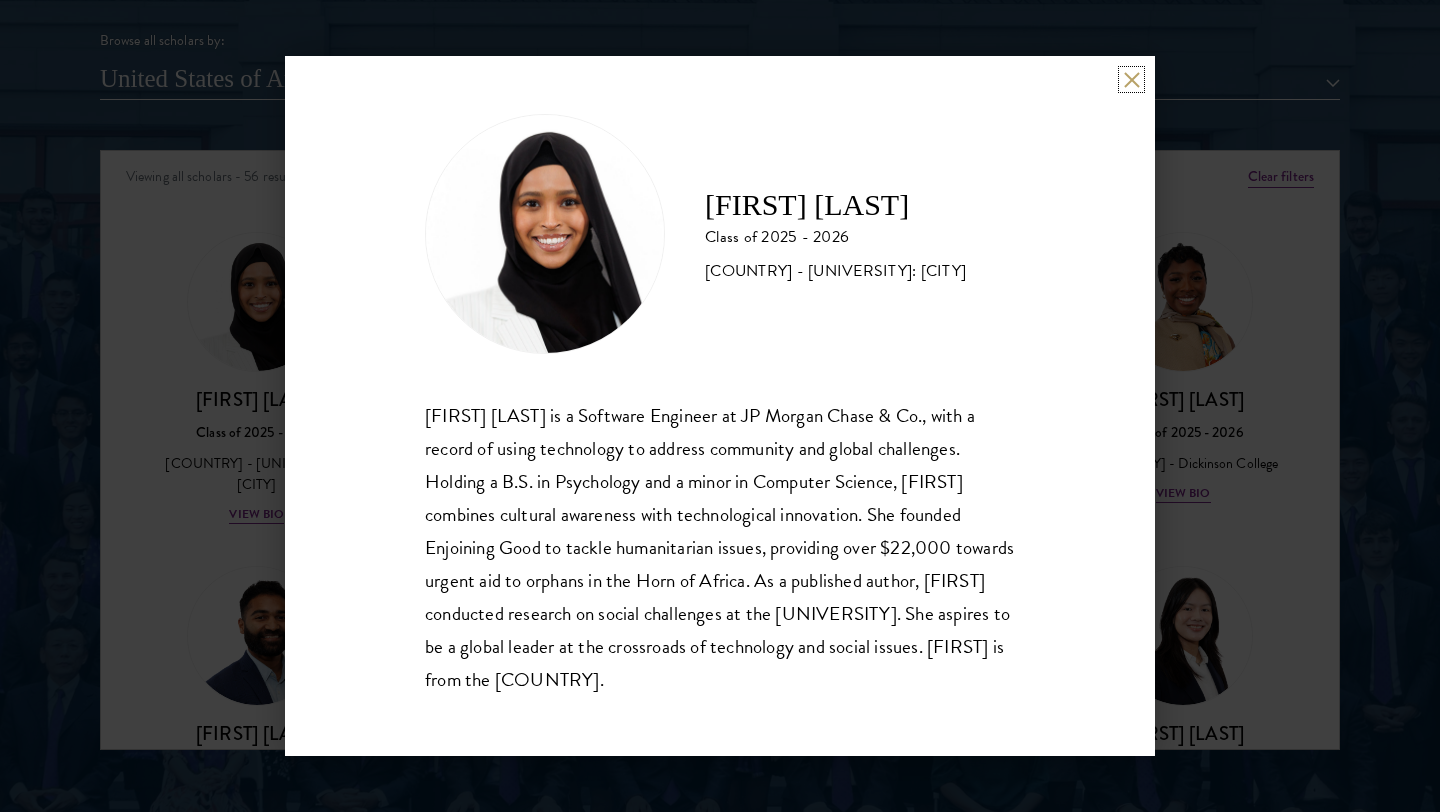 click at bounding box center [1131, 79] 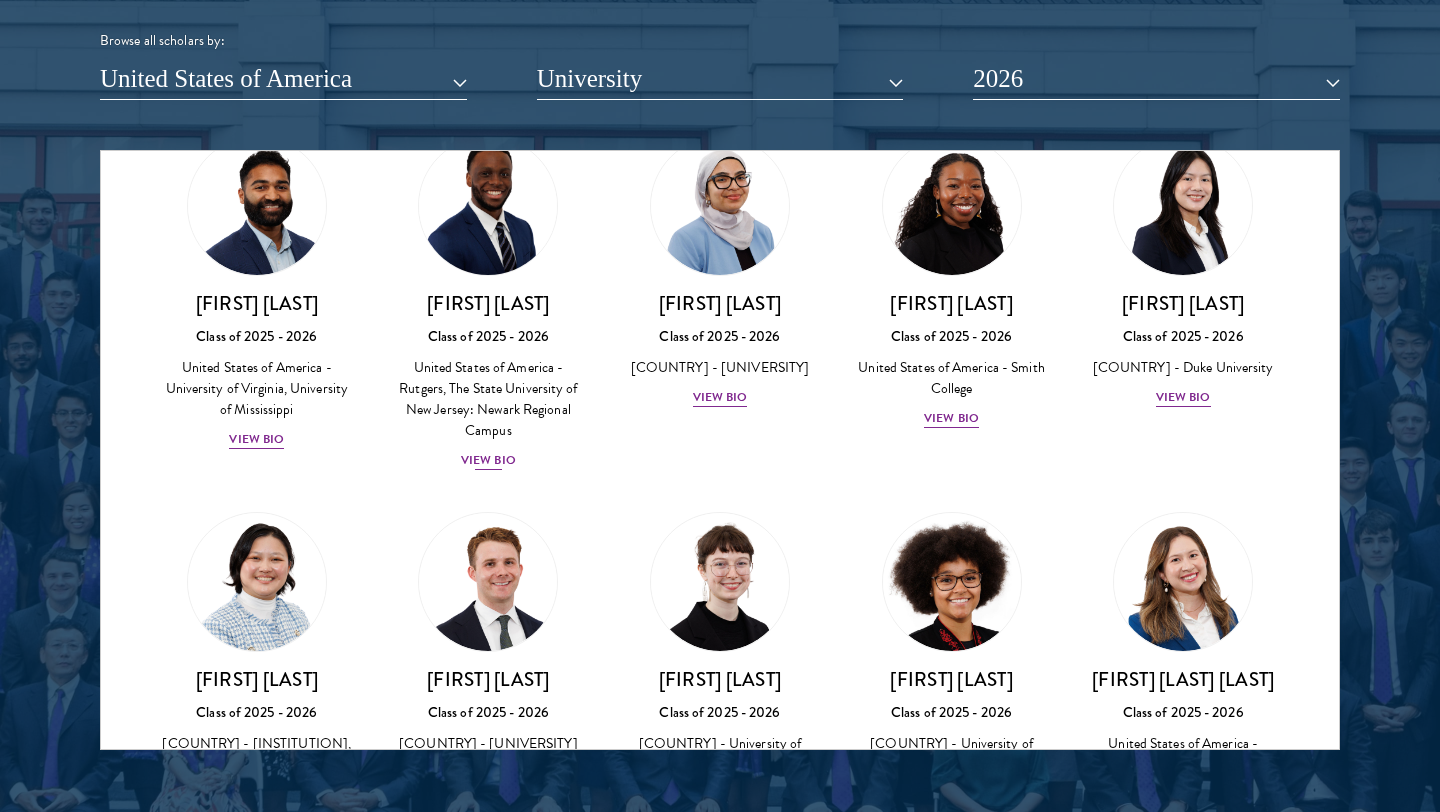 scroll, scrollTop: 431, scrollLeft: 0, axis: vertical 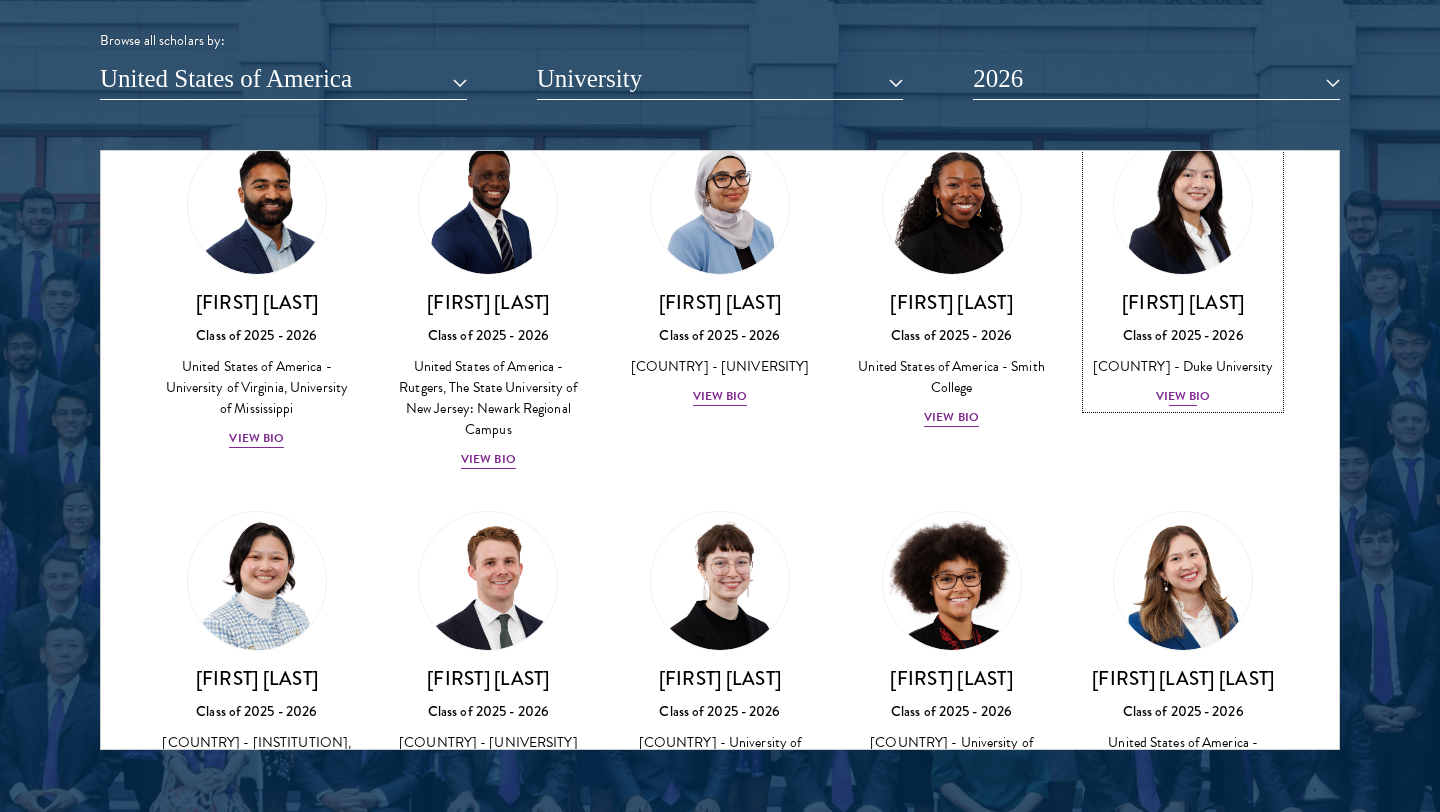 click on "View Bio" at bounding box center (1183, 396) 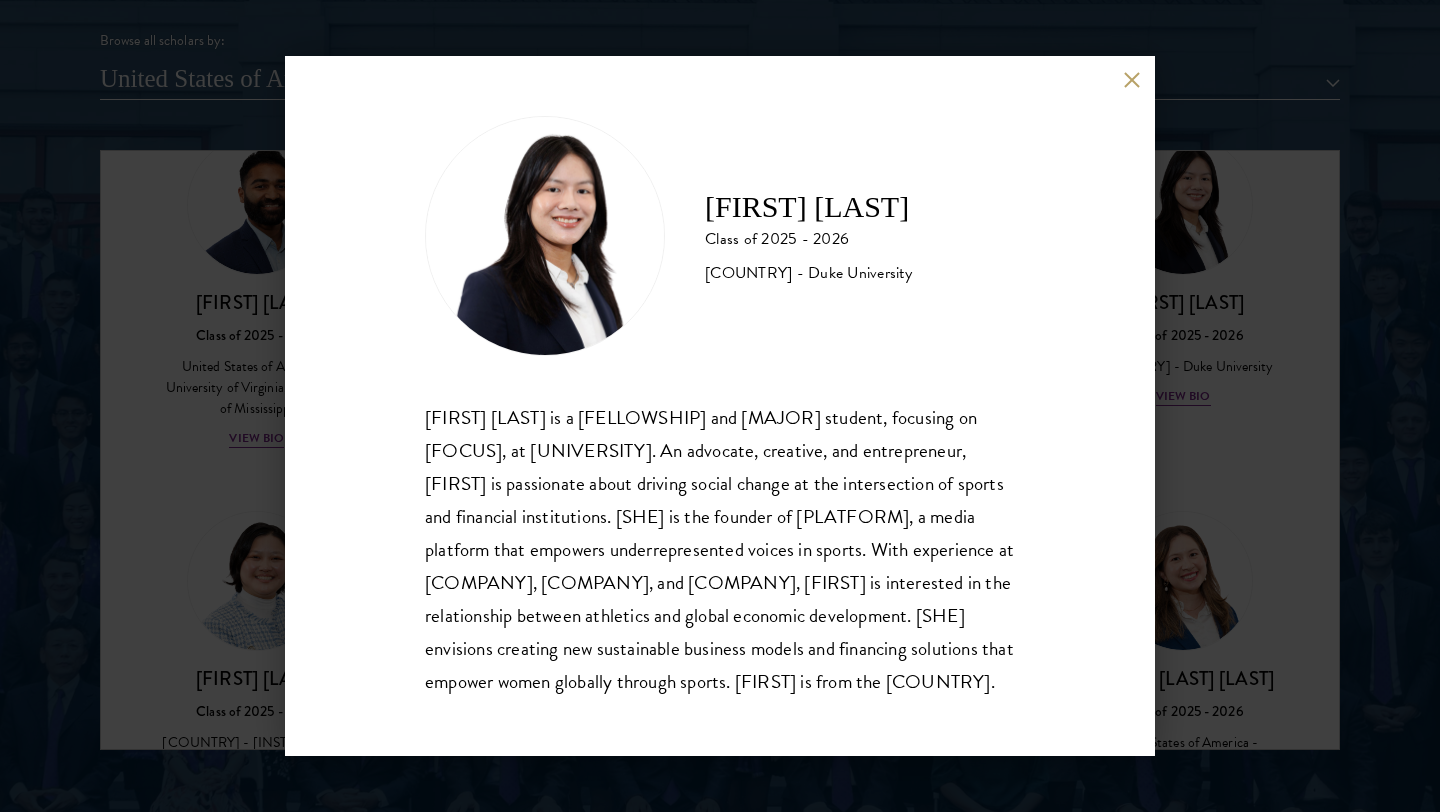 scroll, scrollTop: 2, scrollLeft: 0, axis: vertical 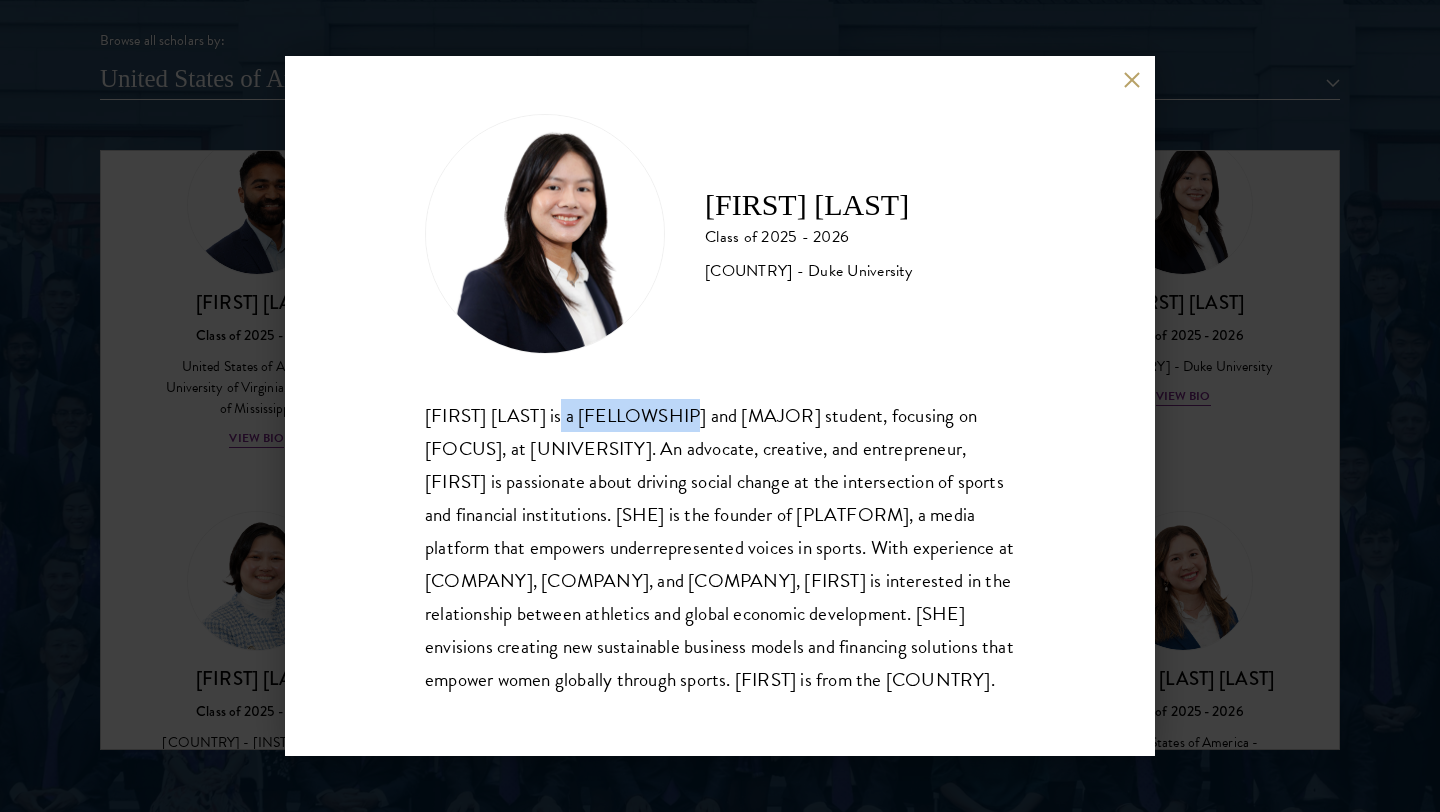 drag, startPoint x: 556, startPoint y: 416, endPoint x: 664, endPoint y: 422, distance: 108.16654 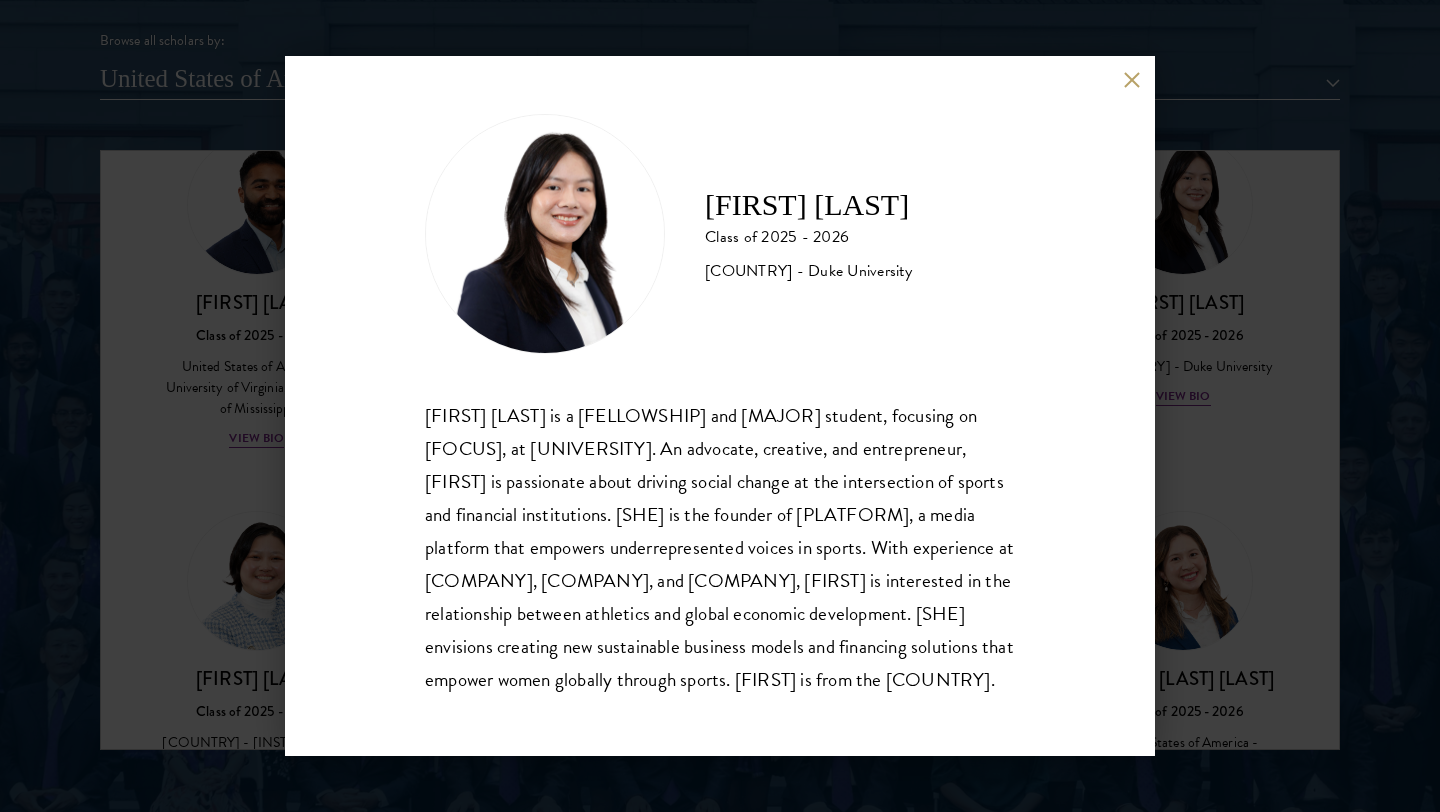 click on "[FIRST] [LAST] is a [FELLOWSHIP] and [MAJOR] student, focusing on [FOCUS], at [UNIVERSITY]. An advocate, creative, and entrepreneur, [FIRST] is passionate about driving social change at the intersection of sports and financial institutions. [SHE] is the founder of [PLATFORM], a media platform that empowers underrepresented voices in sports. With experience at [COMPANY], [COMPANY], and [COMPANY], [FIRST] is interested in the relationship between athletics and global economic development. [SHE] envisions creating new sustainable business models and financing solutions that empower women globally through sports. [FIRST] is from the [COUNTRY]." at bounding box center [720, 547] 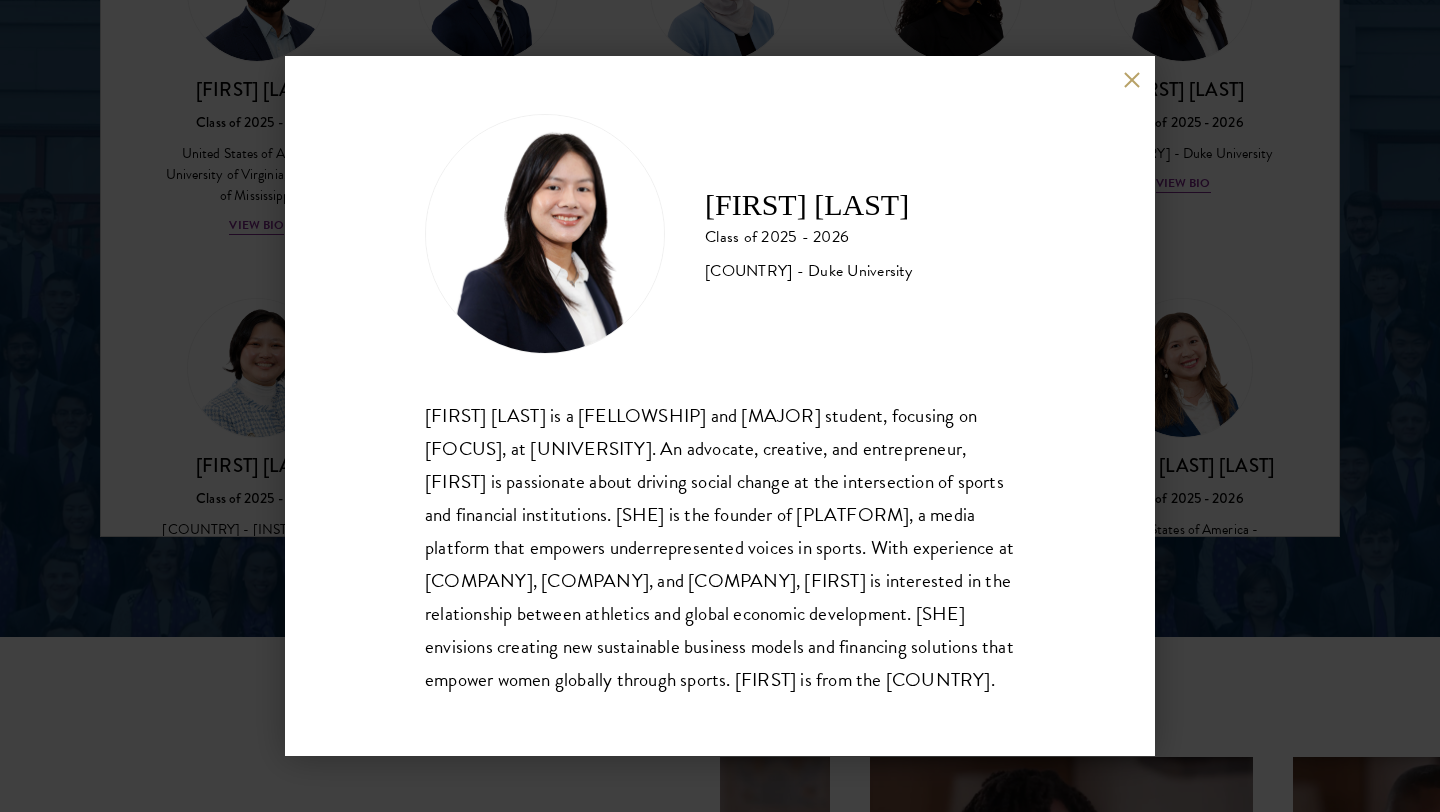 scroll, scrollTop: 2720, scrollLeft: 0, axis: vertical 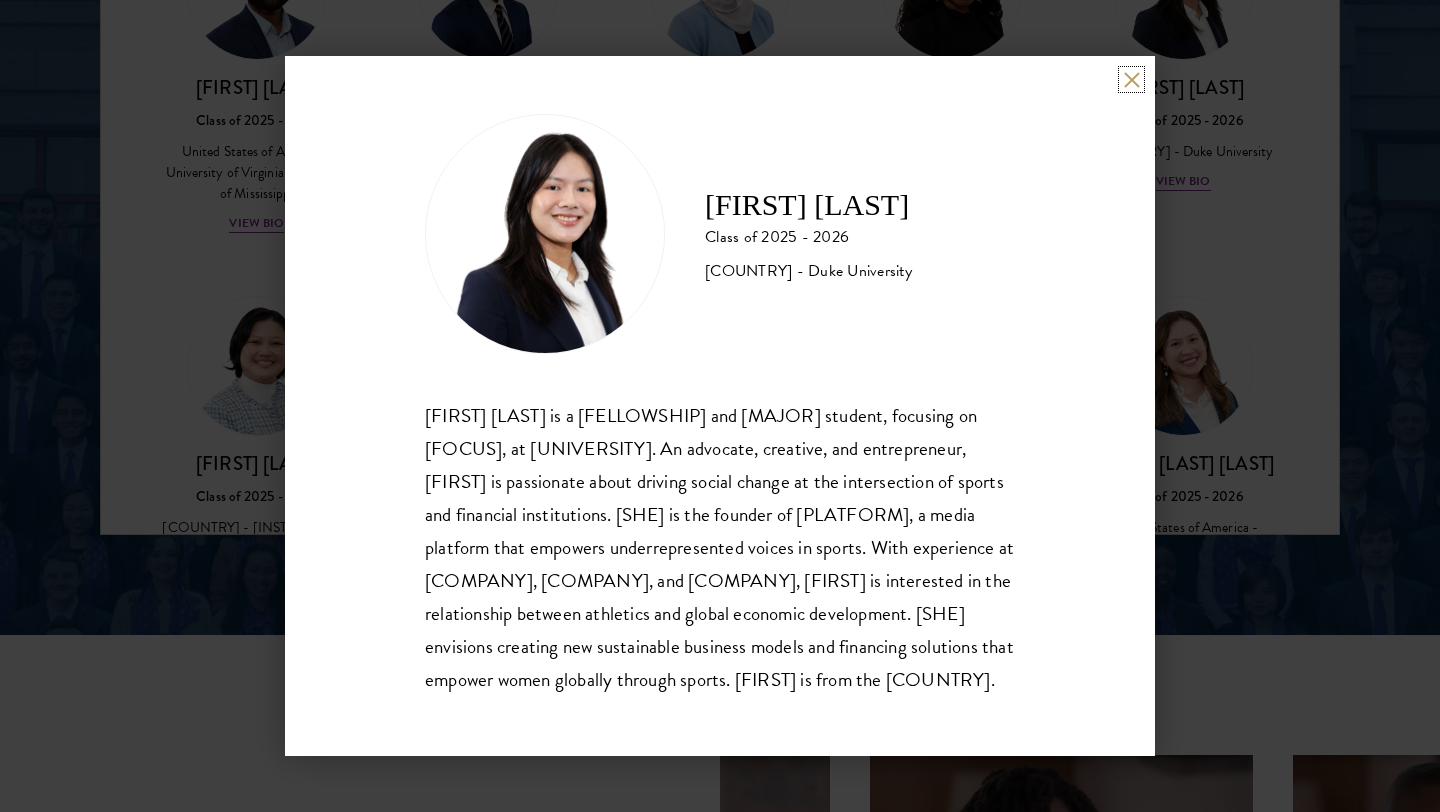 click at bounding box center [1131, 79] 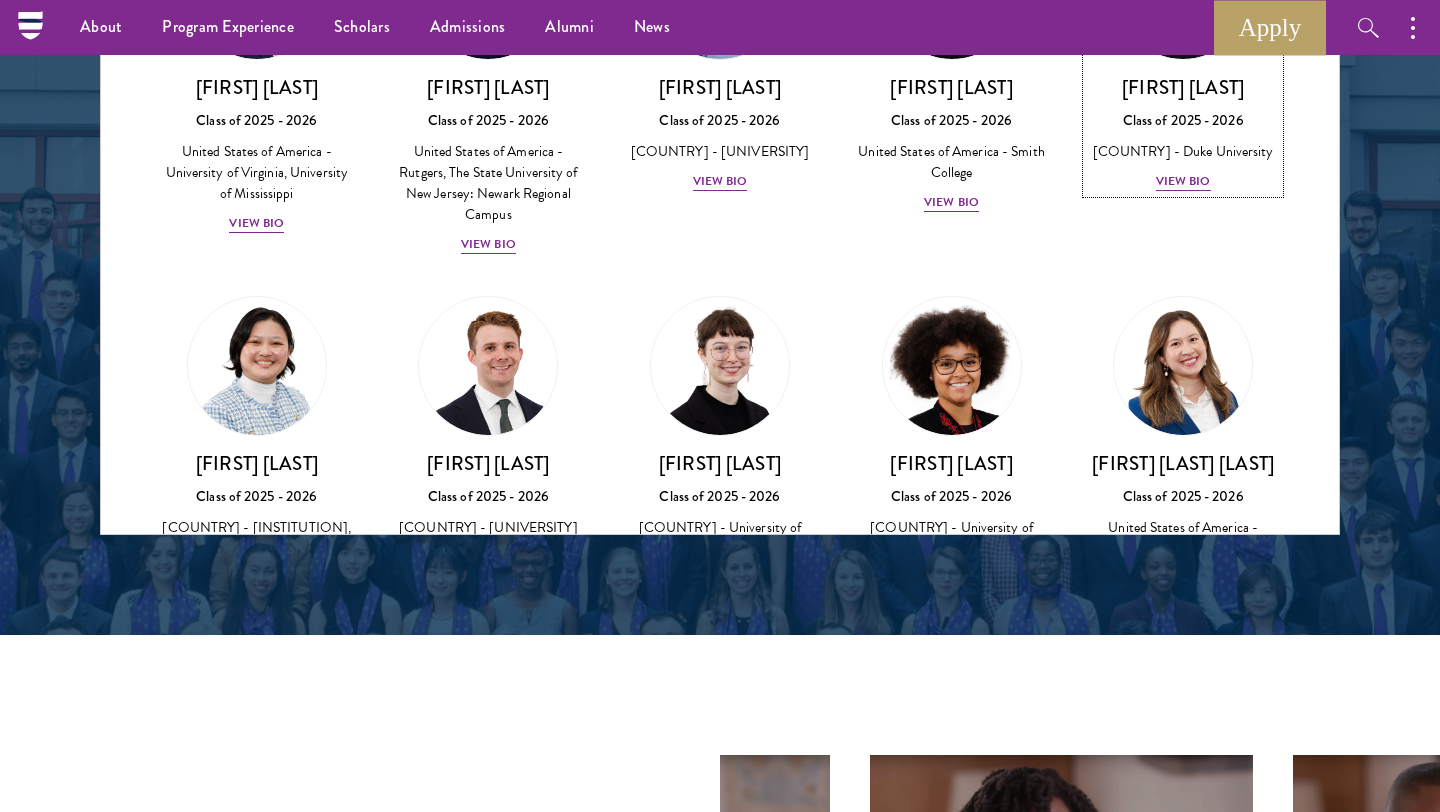 scroll, scrollTop: 2661, scrollLeft: 0, axis: vertical 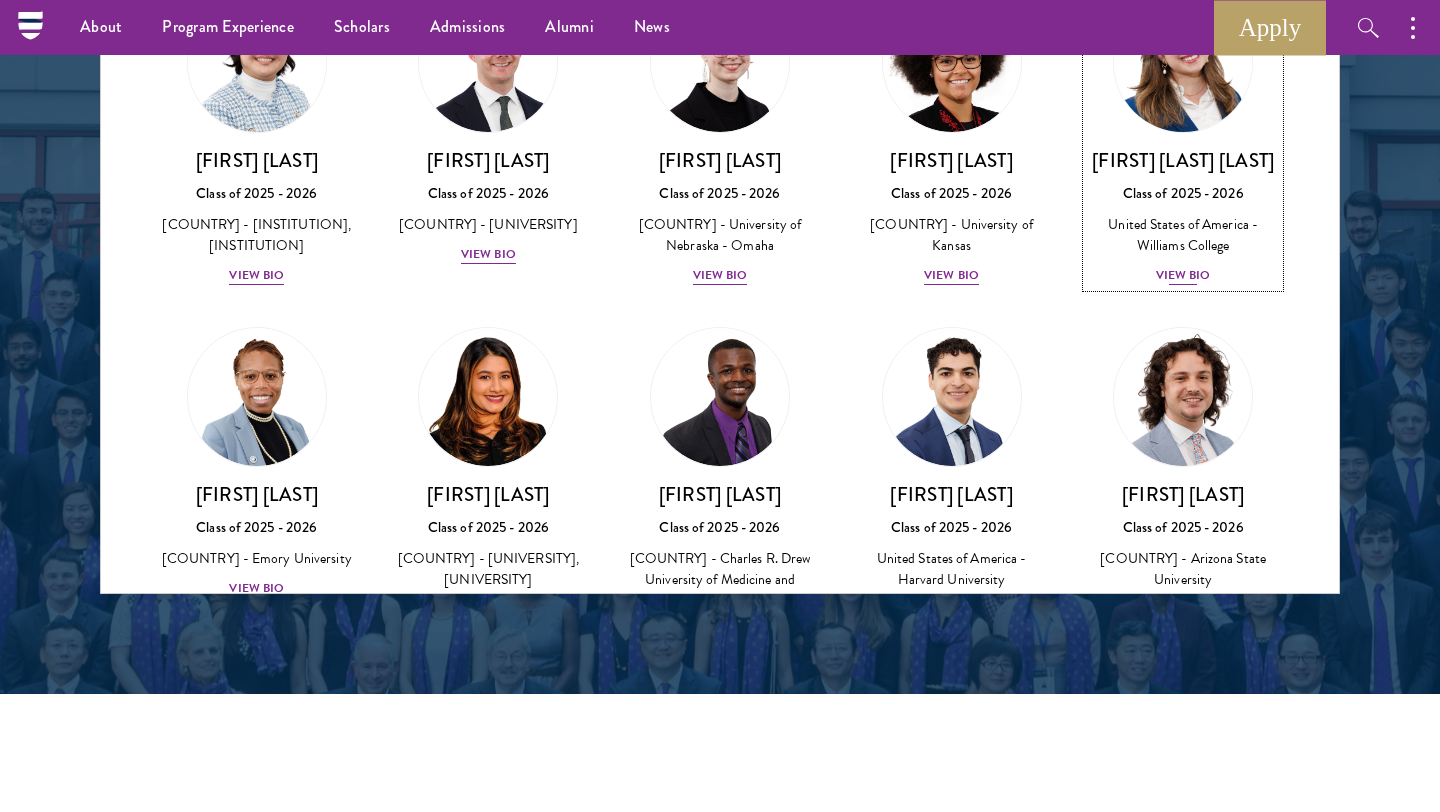 click on "View Bio" at bounding box center (1183, 275) 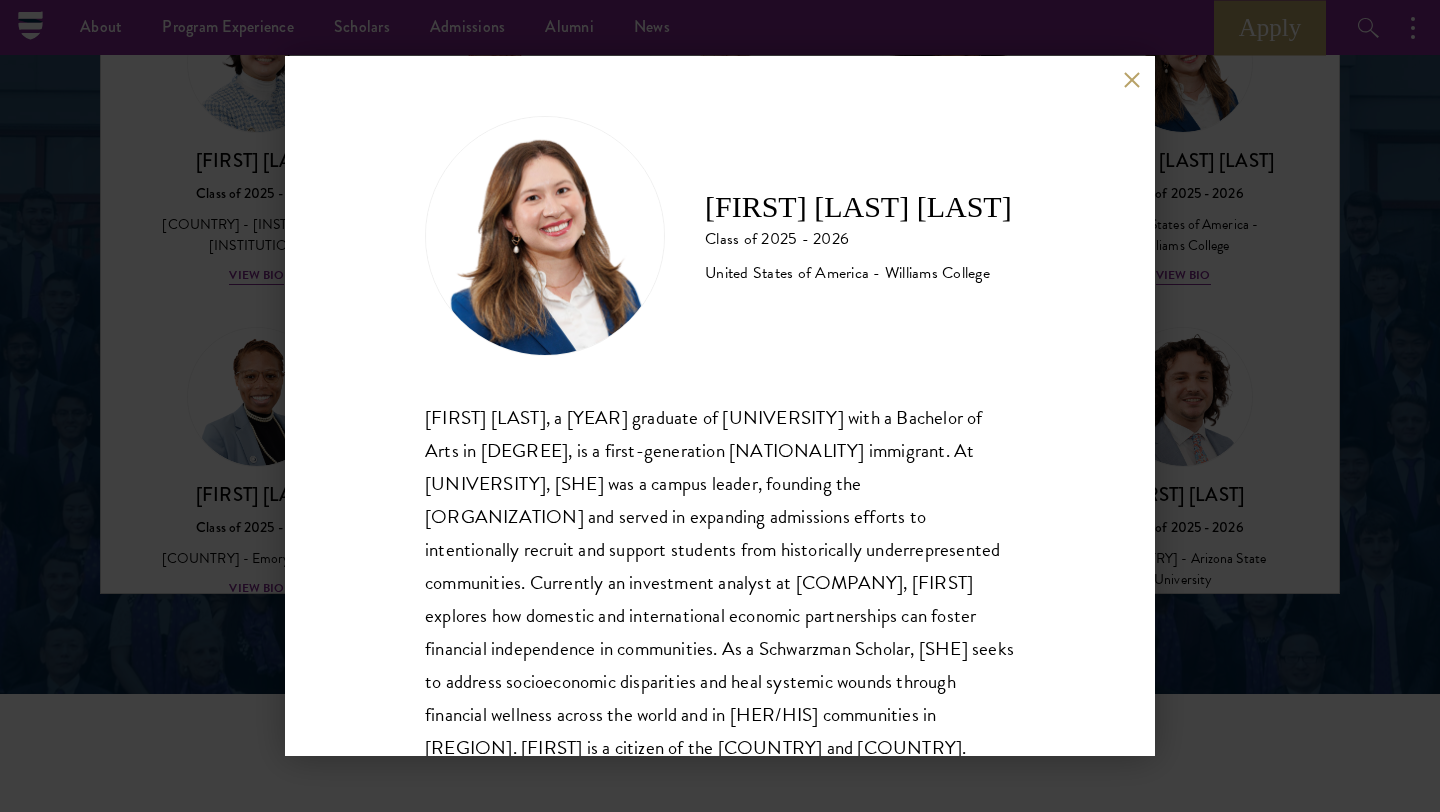 click at bounding box center [1131, 79] 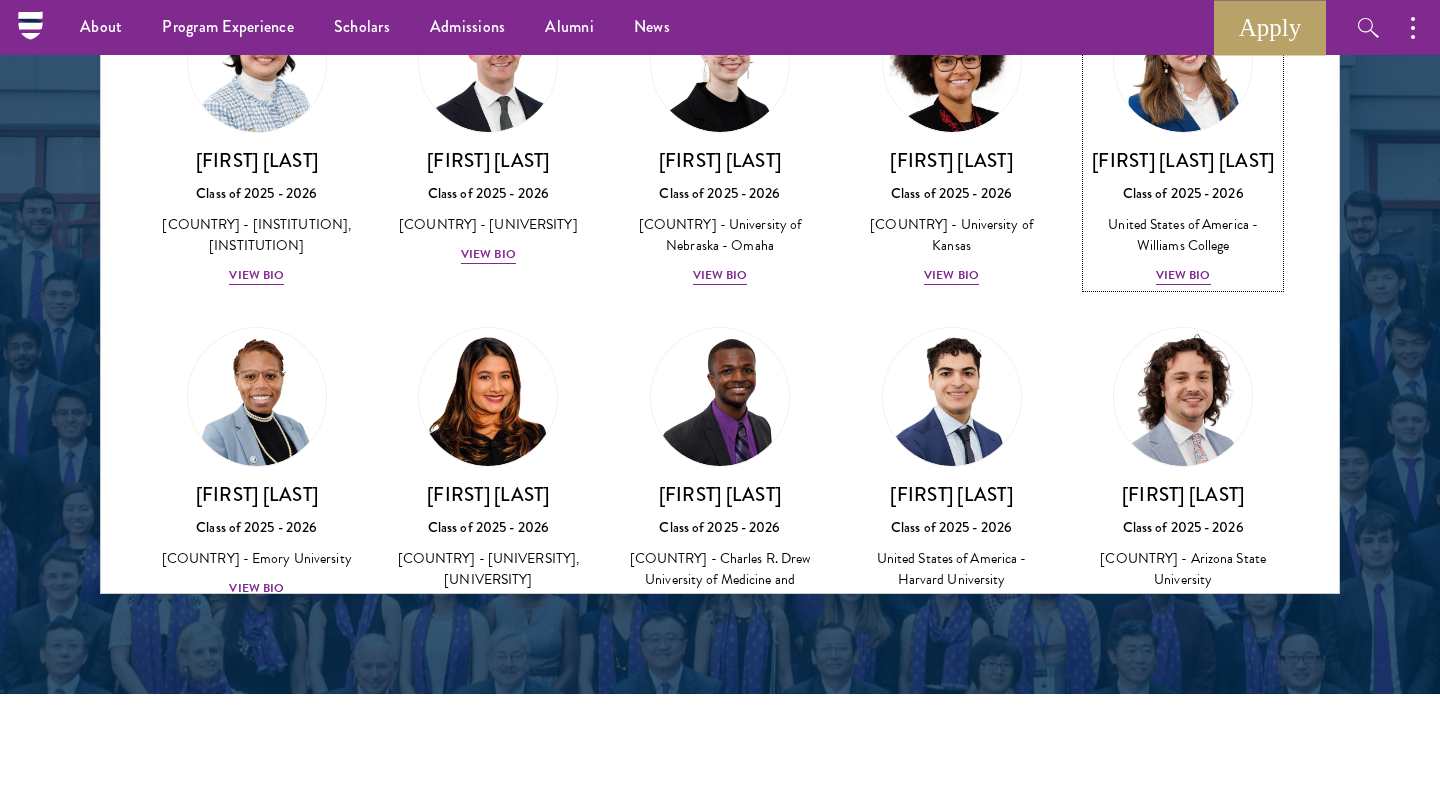 scroll, scrollTop: 1087, scrollLeft: 0, axis: vertical 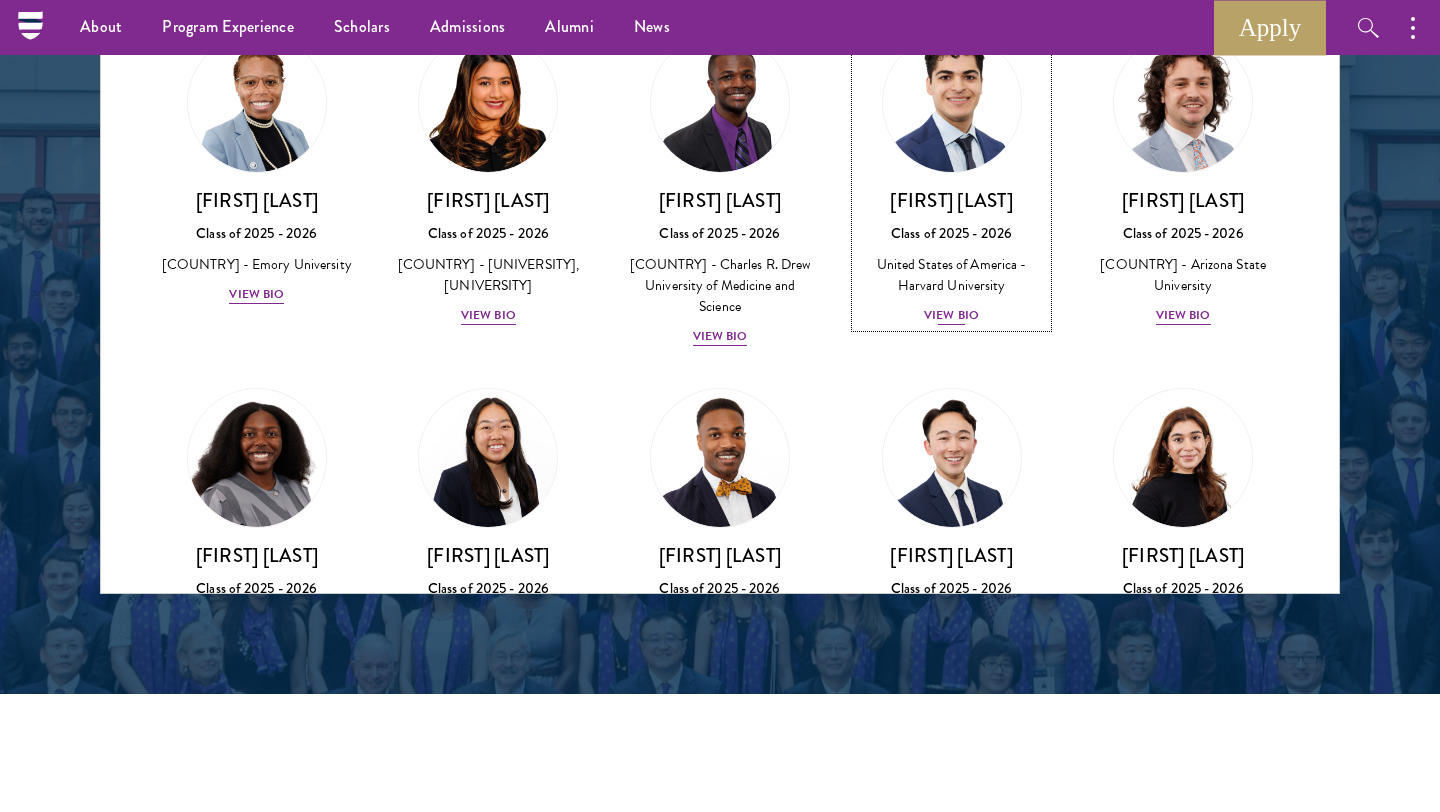 click on "View Bio" at bounding box center [951, 315] 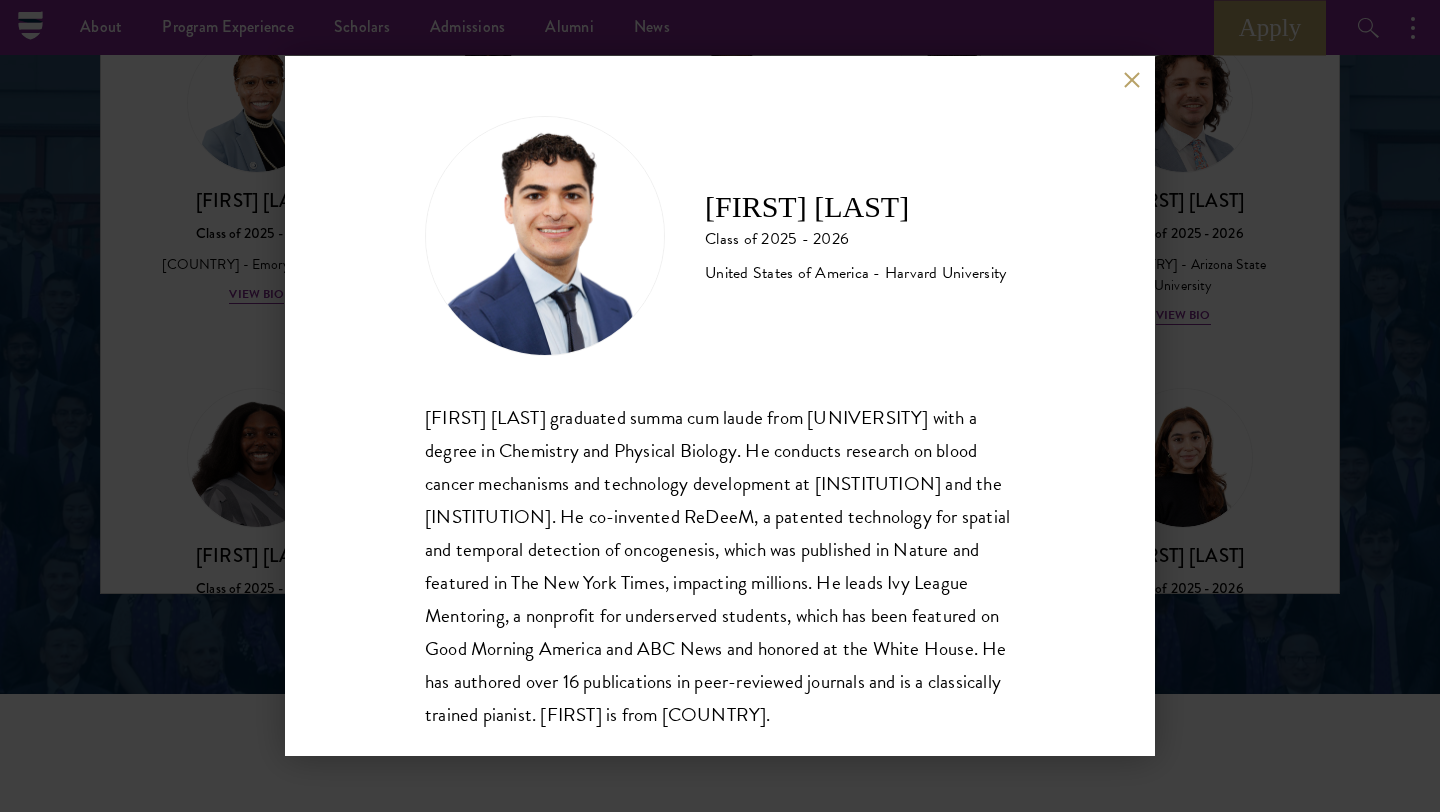 scroll, scrollTop: 55, scrollLeft: 0, axis: vertical 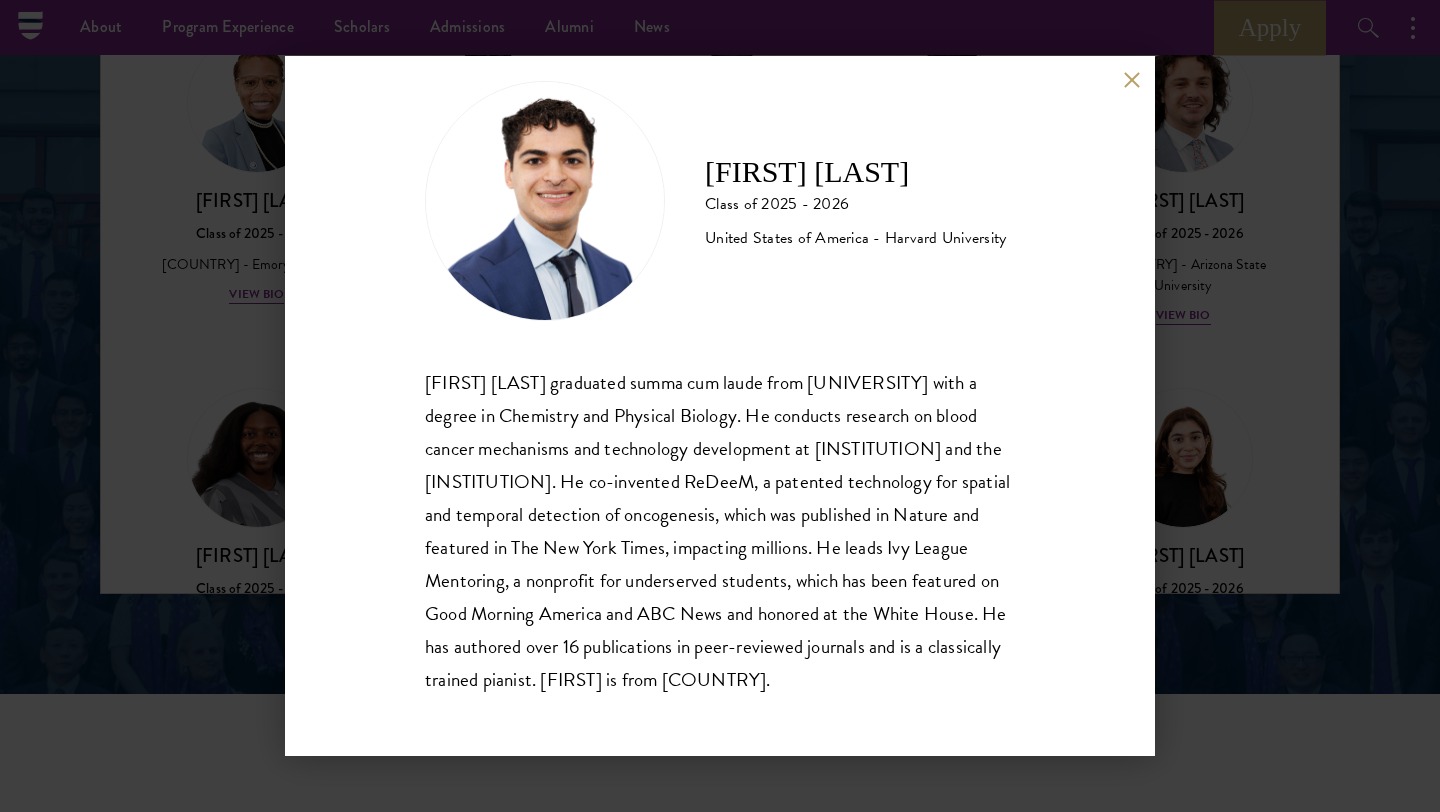 drag, startPoint x: 707, startPoint y: 148, endPoint x: 1038, endPoint y: 146, distance: 331.00604 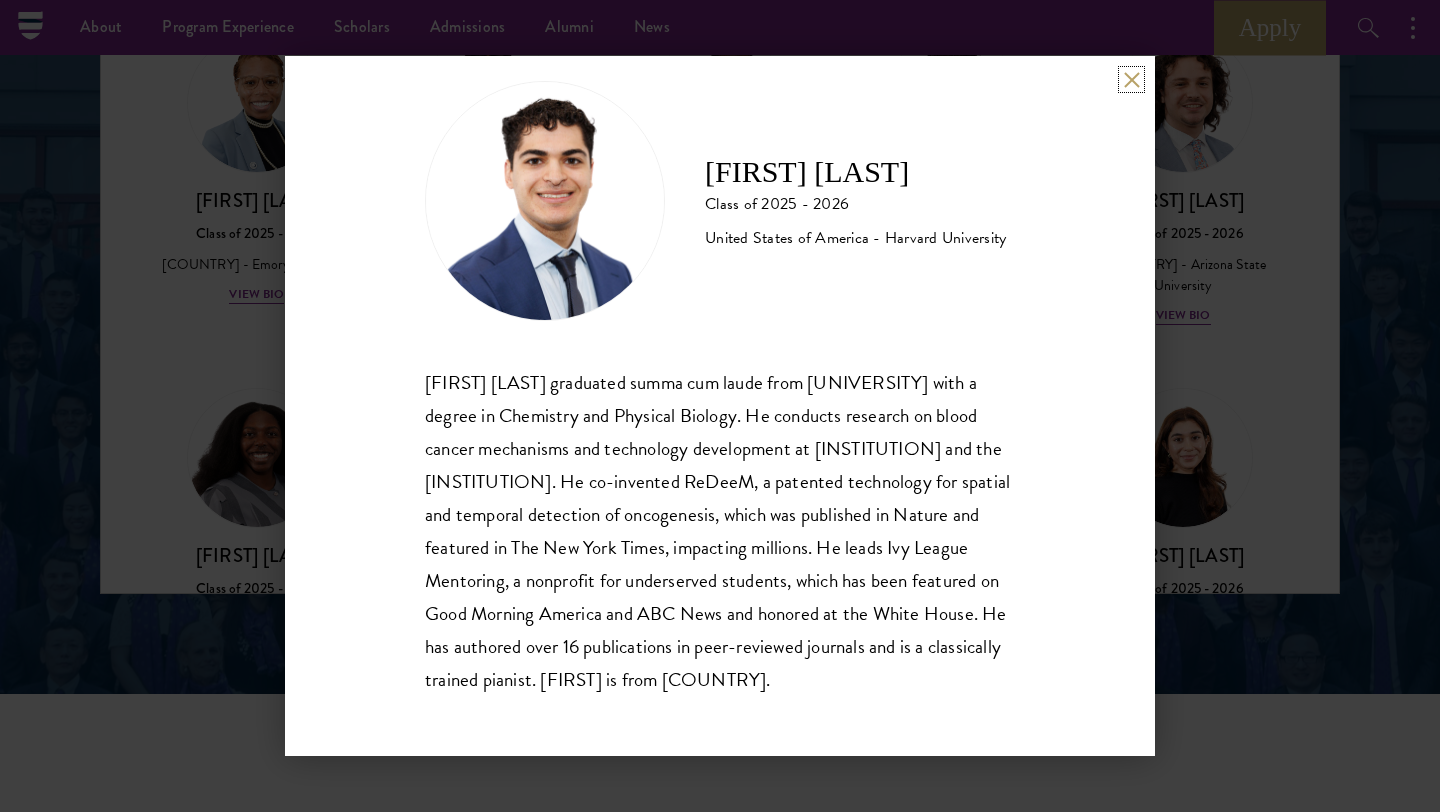 click at bounding box center [1131, 79] 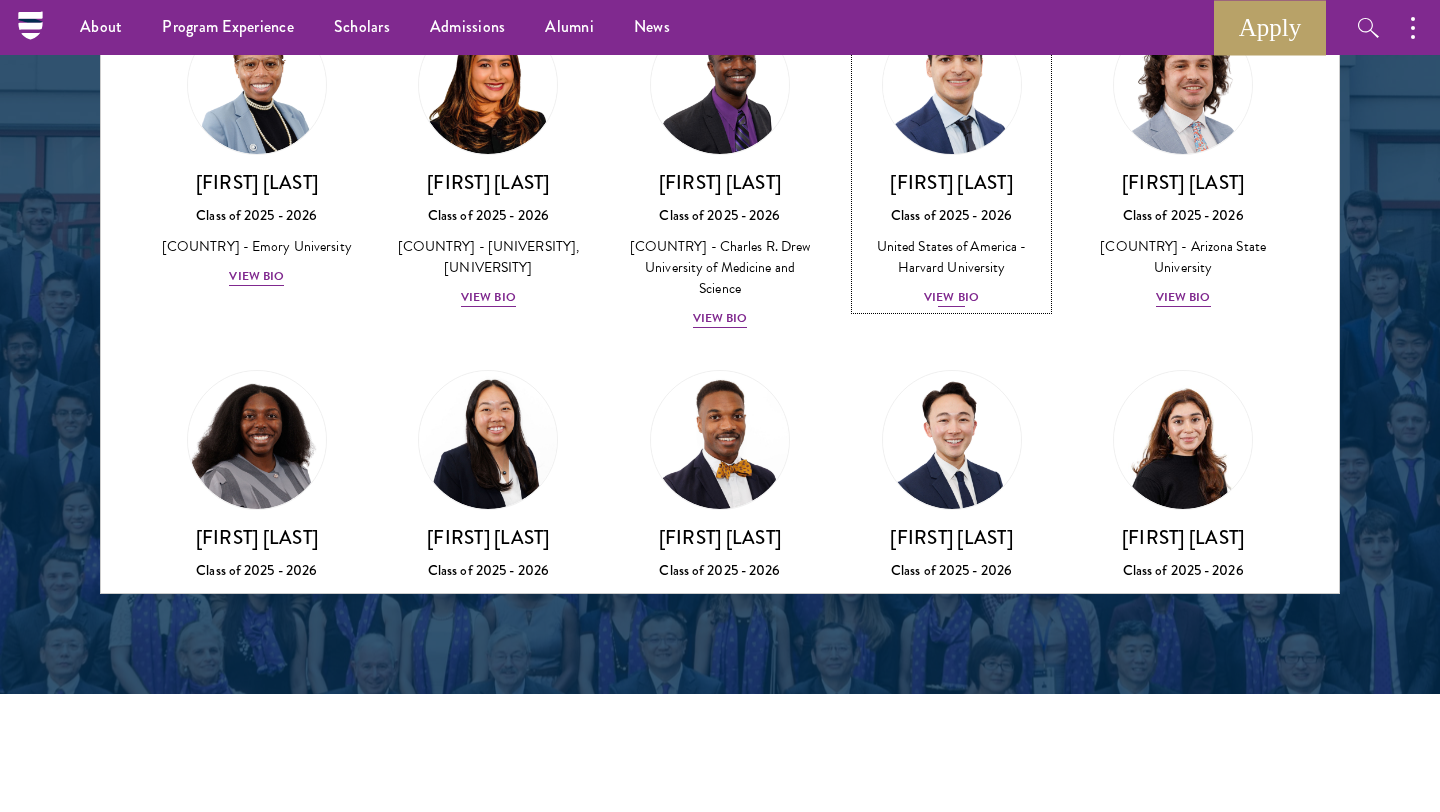 scroll, scrollTop: 1110, scrollLeft: 0, axis: vertical 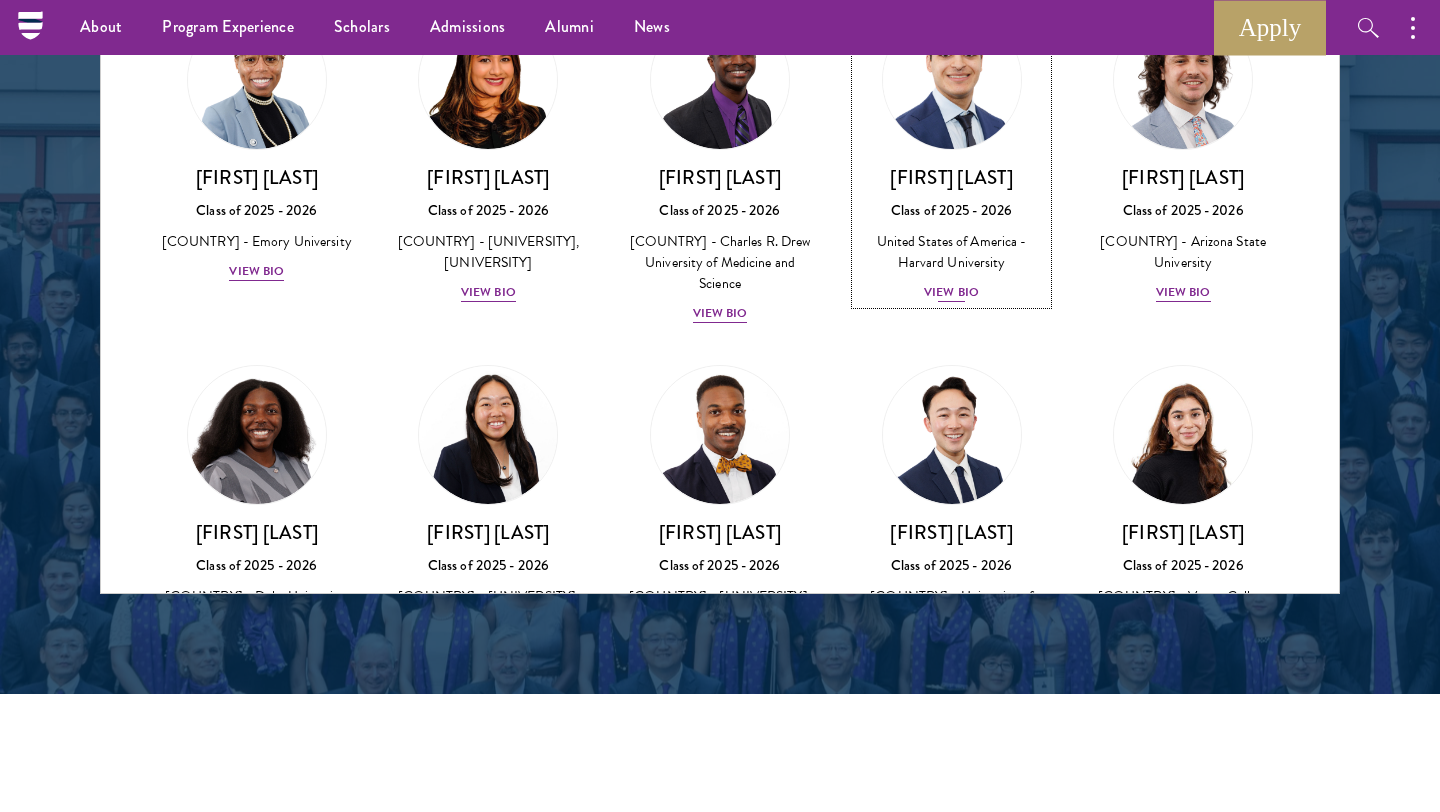click on "[FIRST] [LAST]
Class of [YEAR] - [YEAR]
[COUNTRY] - [UNIVERSITY]
View Bio" at bounding box center [952, 234] 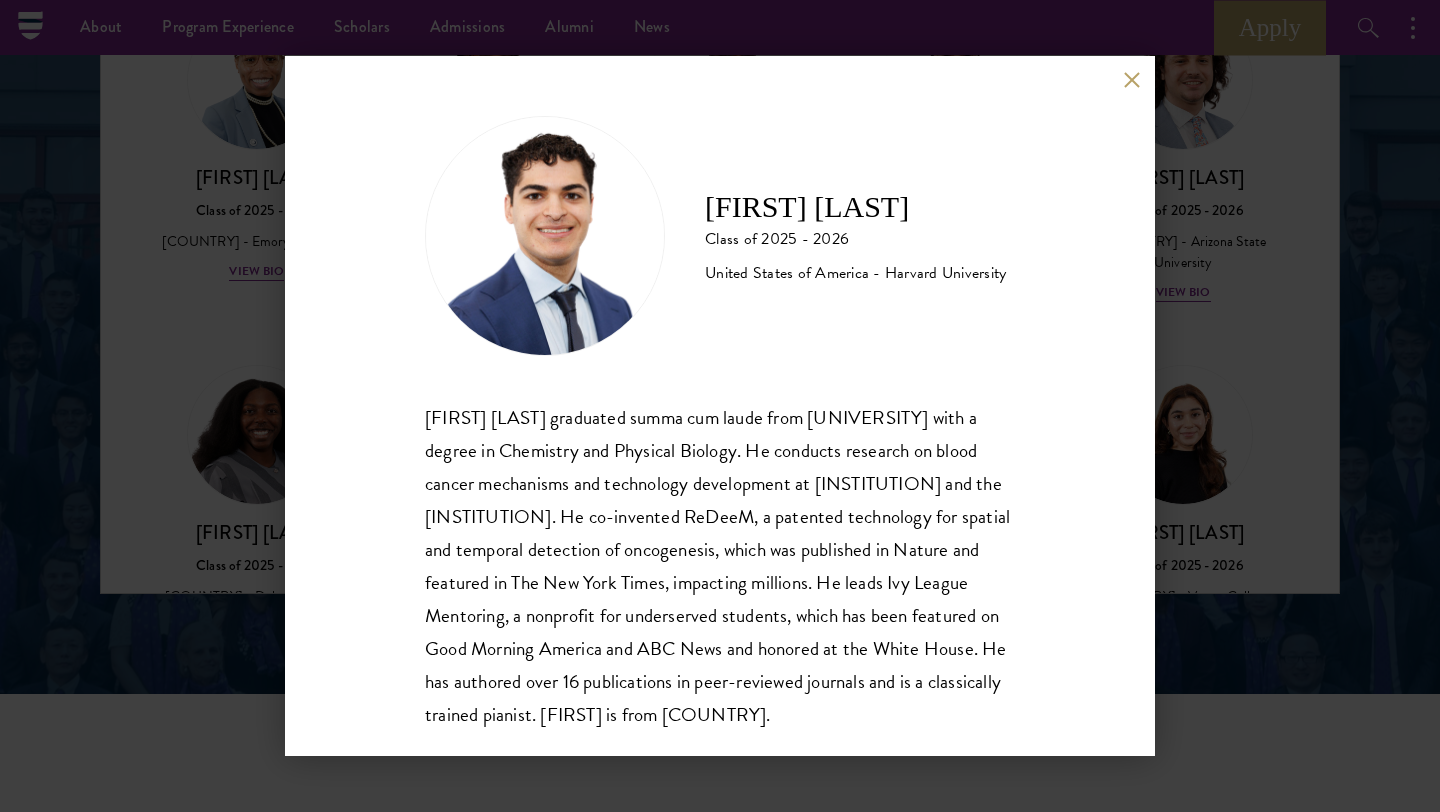 click on "[FIRST] [LAST]
Class of 2025 - 2026
[COUNTRY] - Harvard University
[FIRST] [LAST] graduated summa cum laude from Harvard University with a degree in Chemistry and Physical Biology. He conducts research on blood cancer mechanisms and technology development at Boston Children's Hospital and the Broad Institute. He co-invented ReDeeM, a patented technology for spatial and temporal detection of oncogenesis, which was published in Nature and featured in The New York Times, impacting millions. He leads Ivy League Mentoring, a nonprofit for underserved students, which has been featured on Good Morning America and ABC News and honored at the White House. He has authored over 16 publications in peer-reviewed journals and is a classically trained pianist. [FIRST] is from the [COUNTRY]." at bounding box center (720, 406) 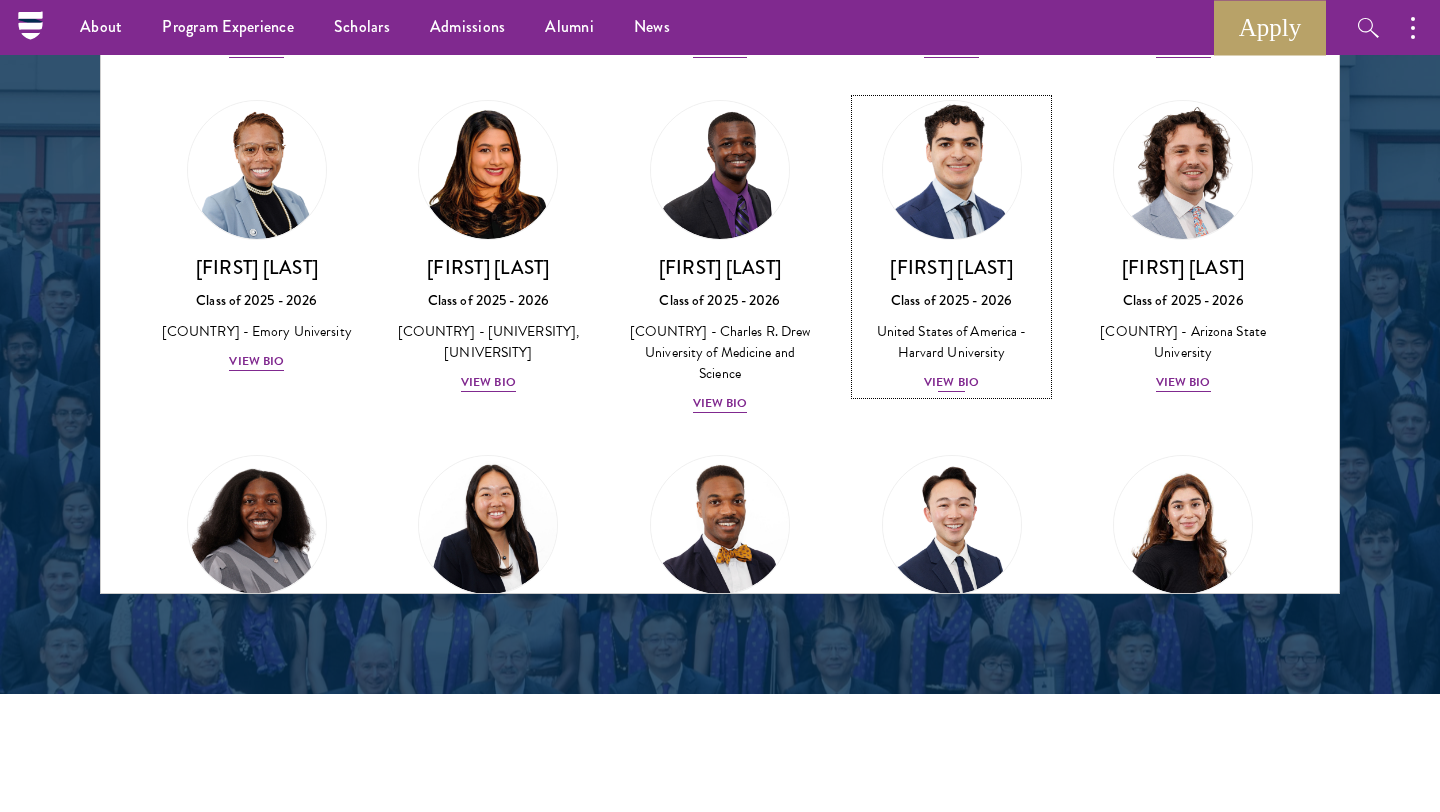 scroll, scrollTop: 1025, scrollLeft: 0, axis: vertical 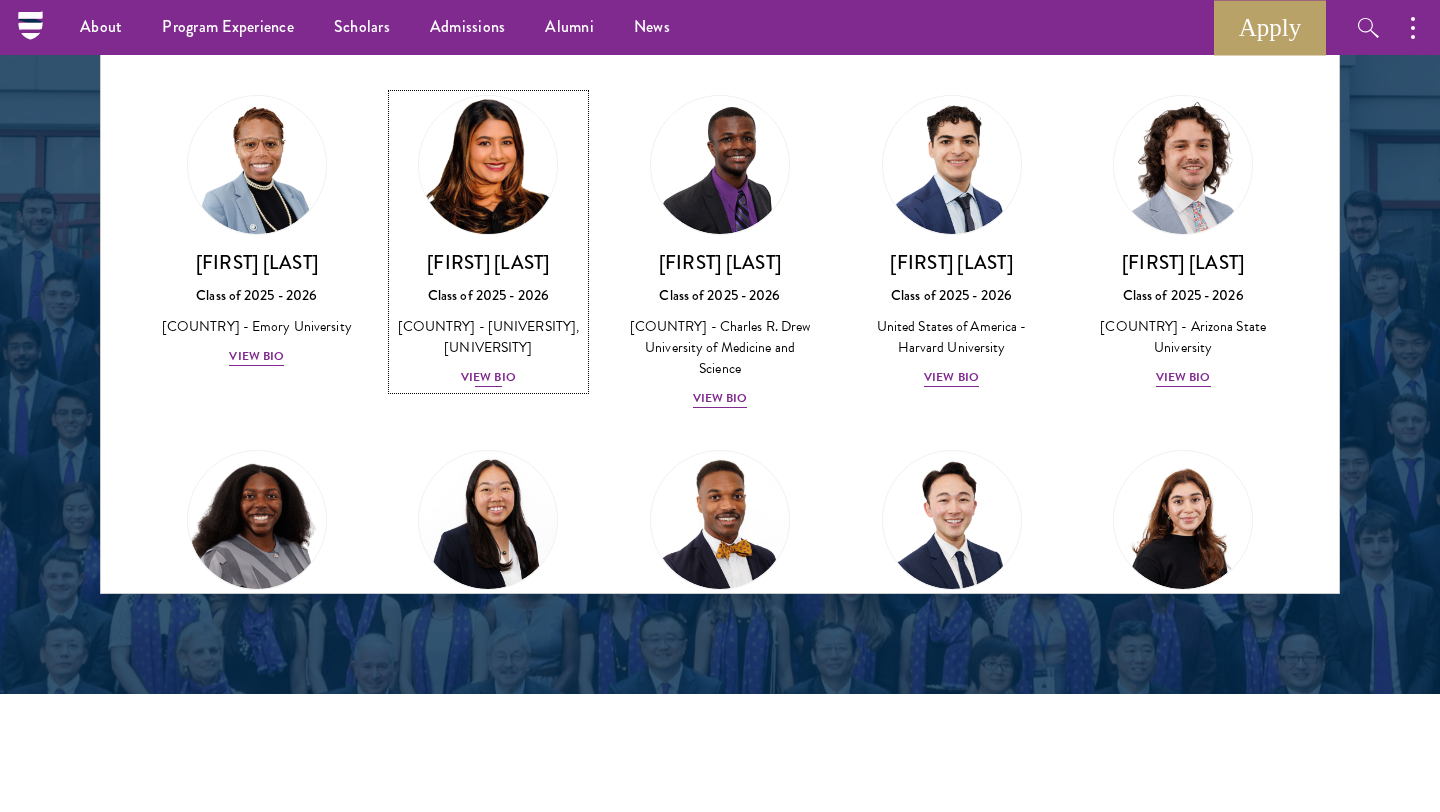 click on "View Bio" at bounding box center [488, 377] 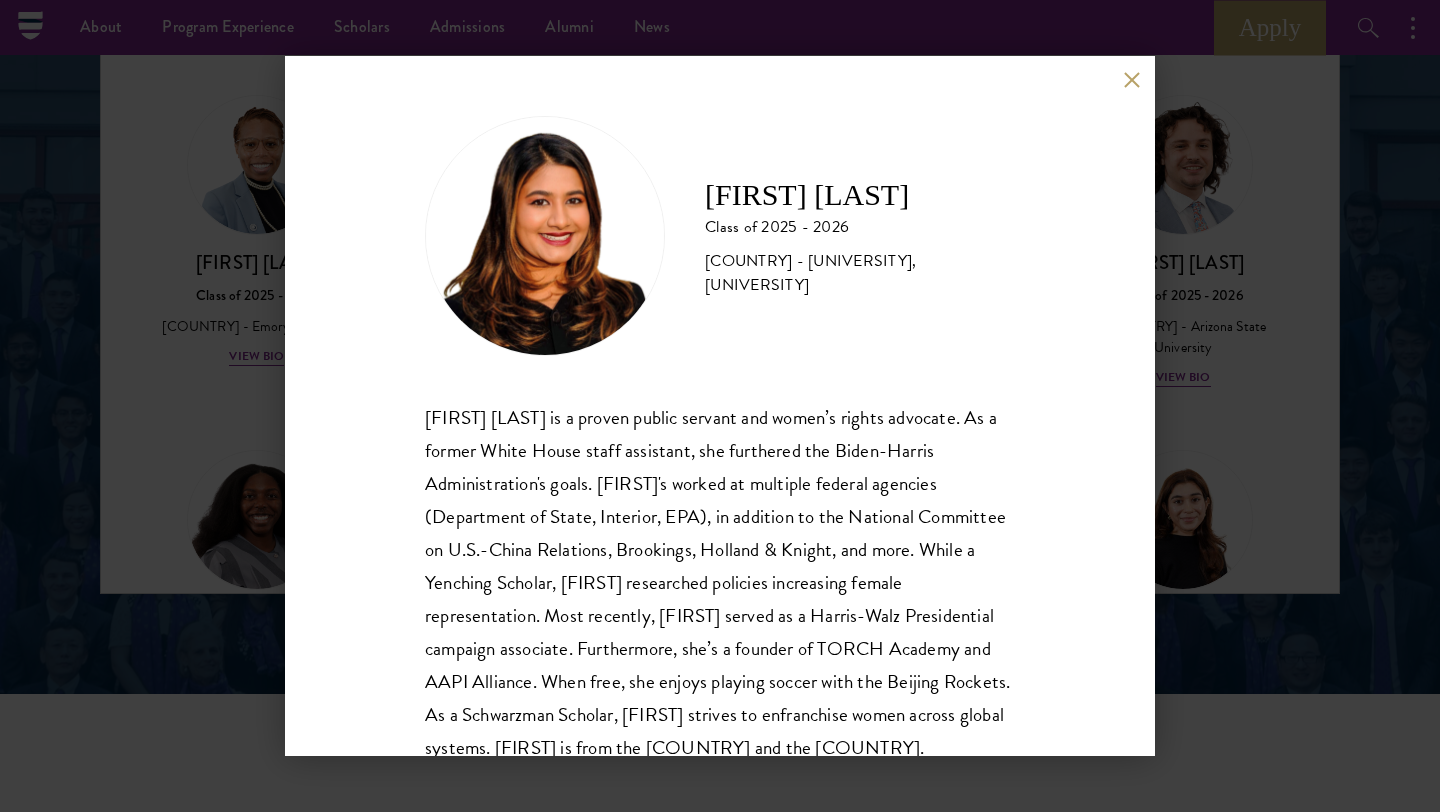 scroll, scrollTop: 68, scrollLeft: 0, axis: vertical 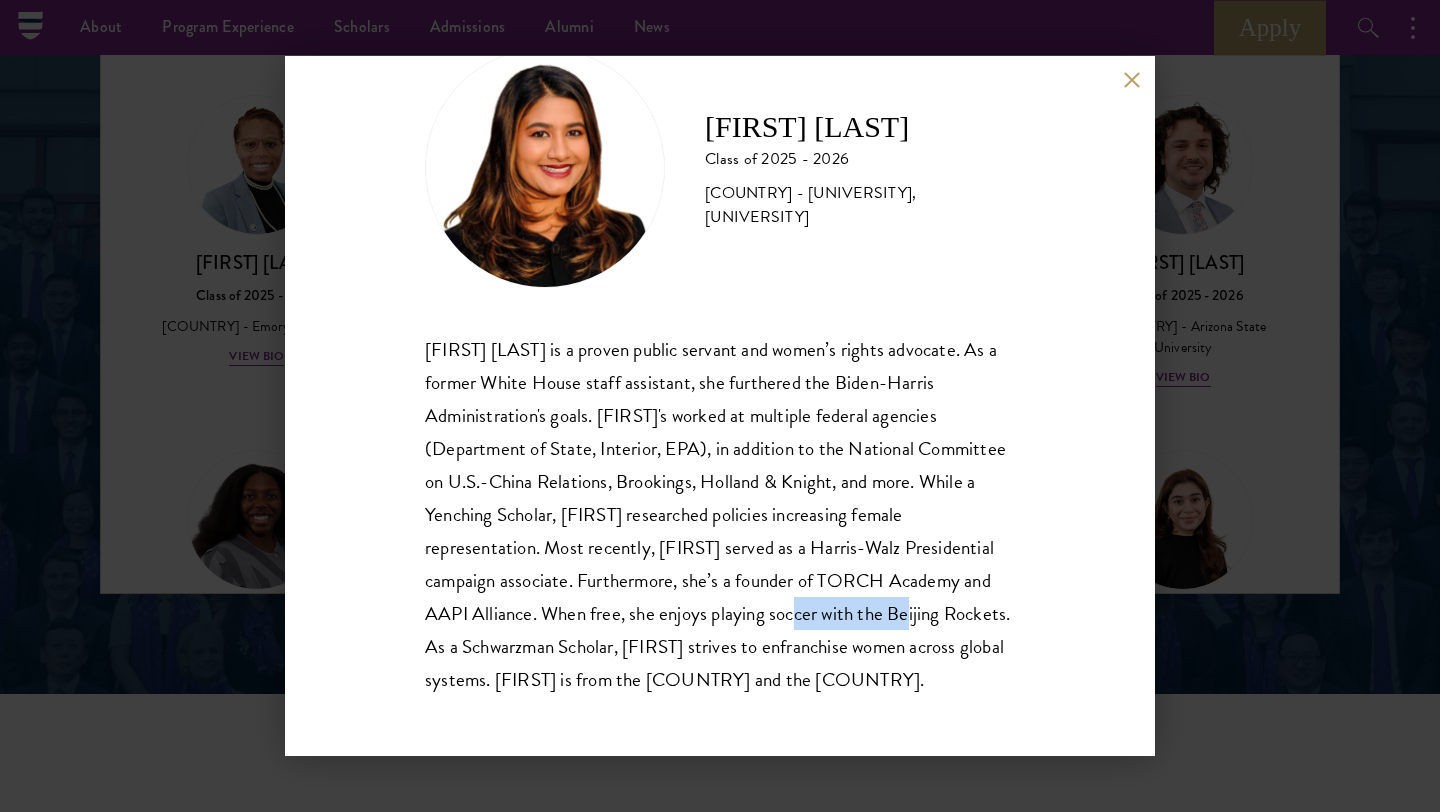 drag, startPoint x: 729, startPoint y: 611, endPoint x: 840, endPoint y: 613, distance: 111.01801 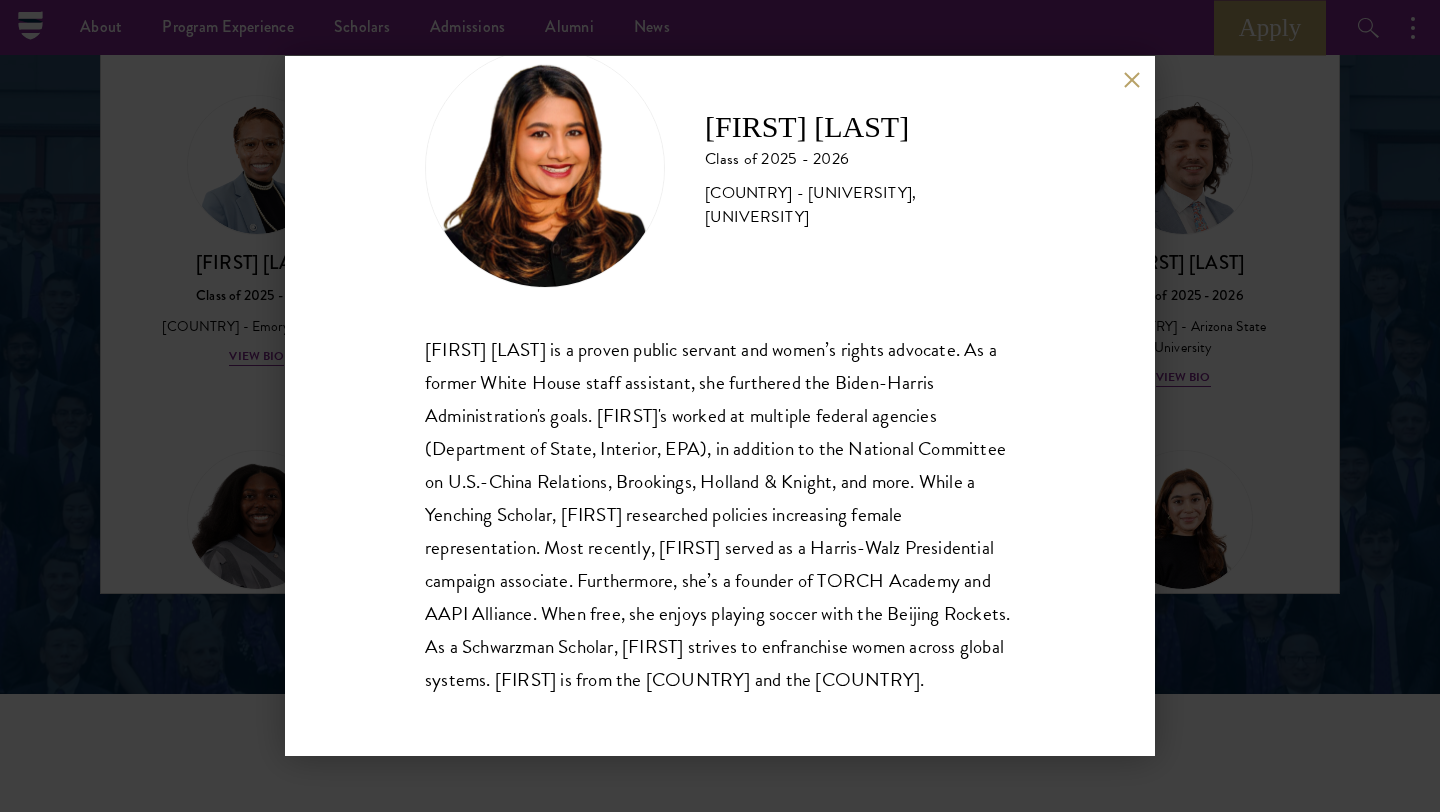 click on "[FIRST] [LAST] is a proven public servant and women’s rights advocate. As a former White House staff assistant, she furthered the Biden-Harris Administration's goals. [FIRST]'s worked at multiple federal agencies (Department of State, Interior, EPA), in addition to the National Committee on U.S.-China Relations, Brookings, Holland & Knight, and more. While a Yenching Scholar, [FIRST] researched policies increasing female representation. Most recently, [FIRST] served as a Harris-Walz Presidential campaign associate. Furthermore, she’s a founder of TORCH Academy and AAPI Alliance. When free, she enjoys playing soccer with the Beijing Rockets. As a Schwarzman Scholar, [FIRST] strives to enfranchise women across global systems. [FIRST] is from the [COUNTRY] and the [COUNTRY]." at bounding box center [720, 515] 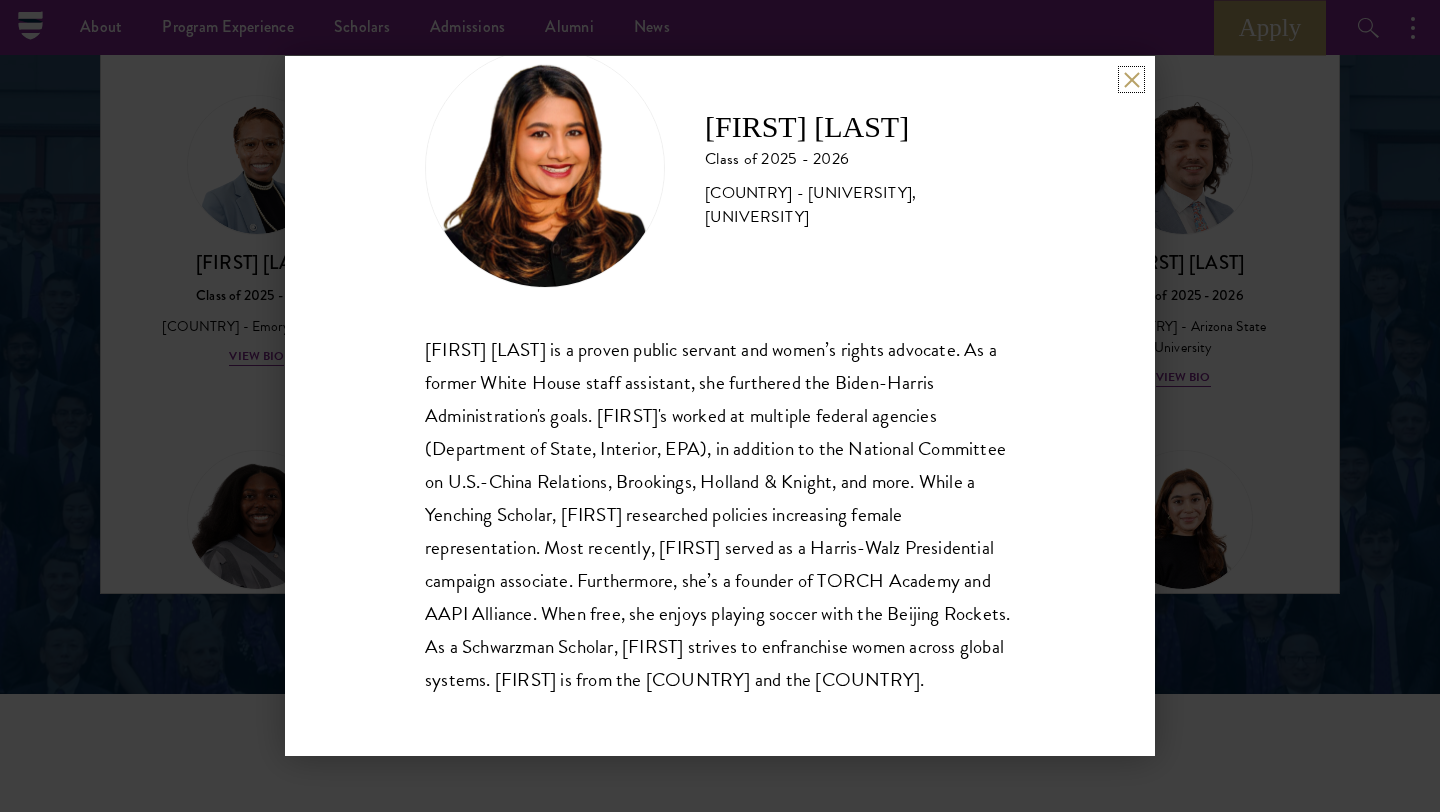 click at bounding box center [1131, 79] 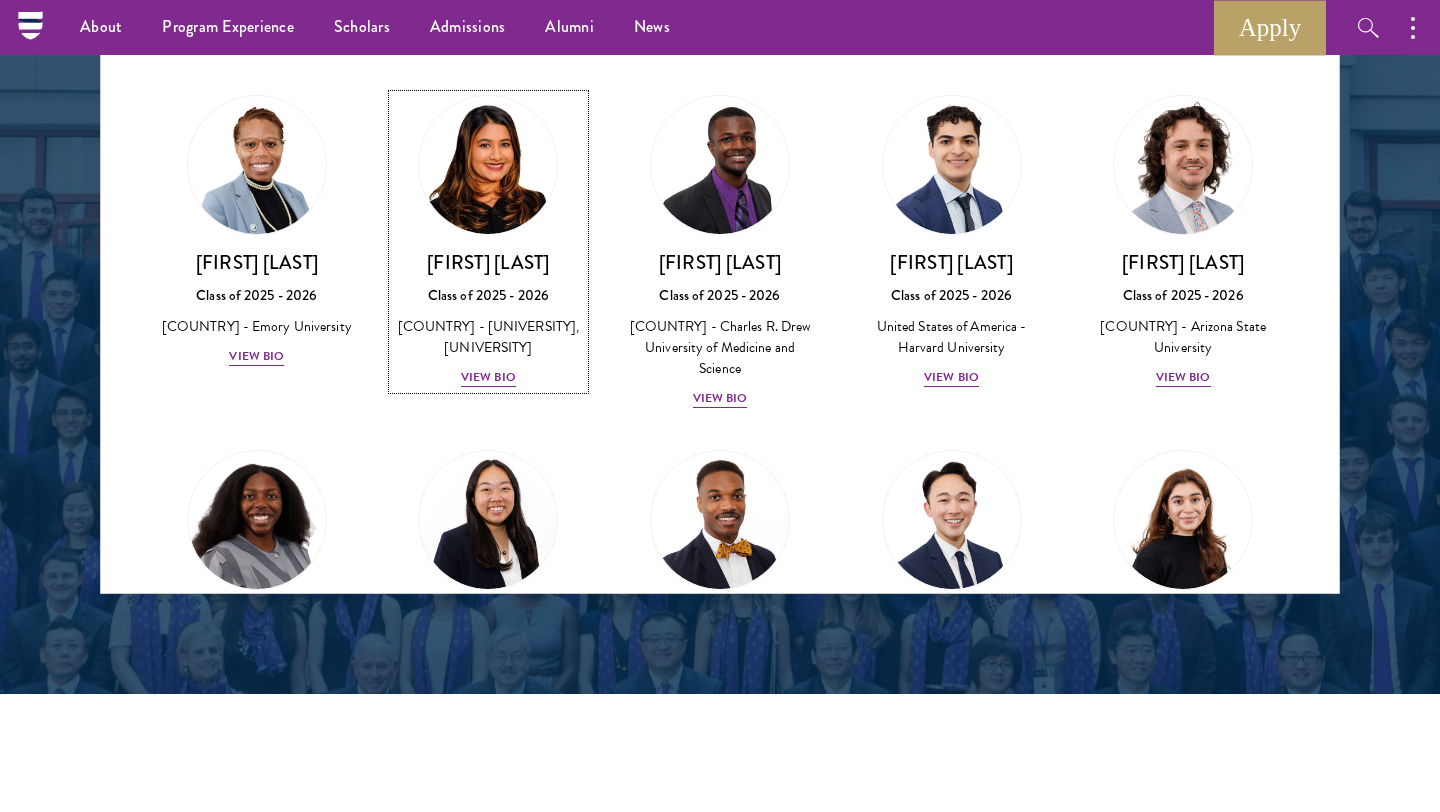 scroll, scrollTop: 1410, scrollLeft: 0, axis: vertical 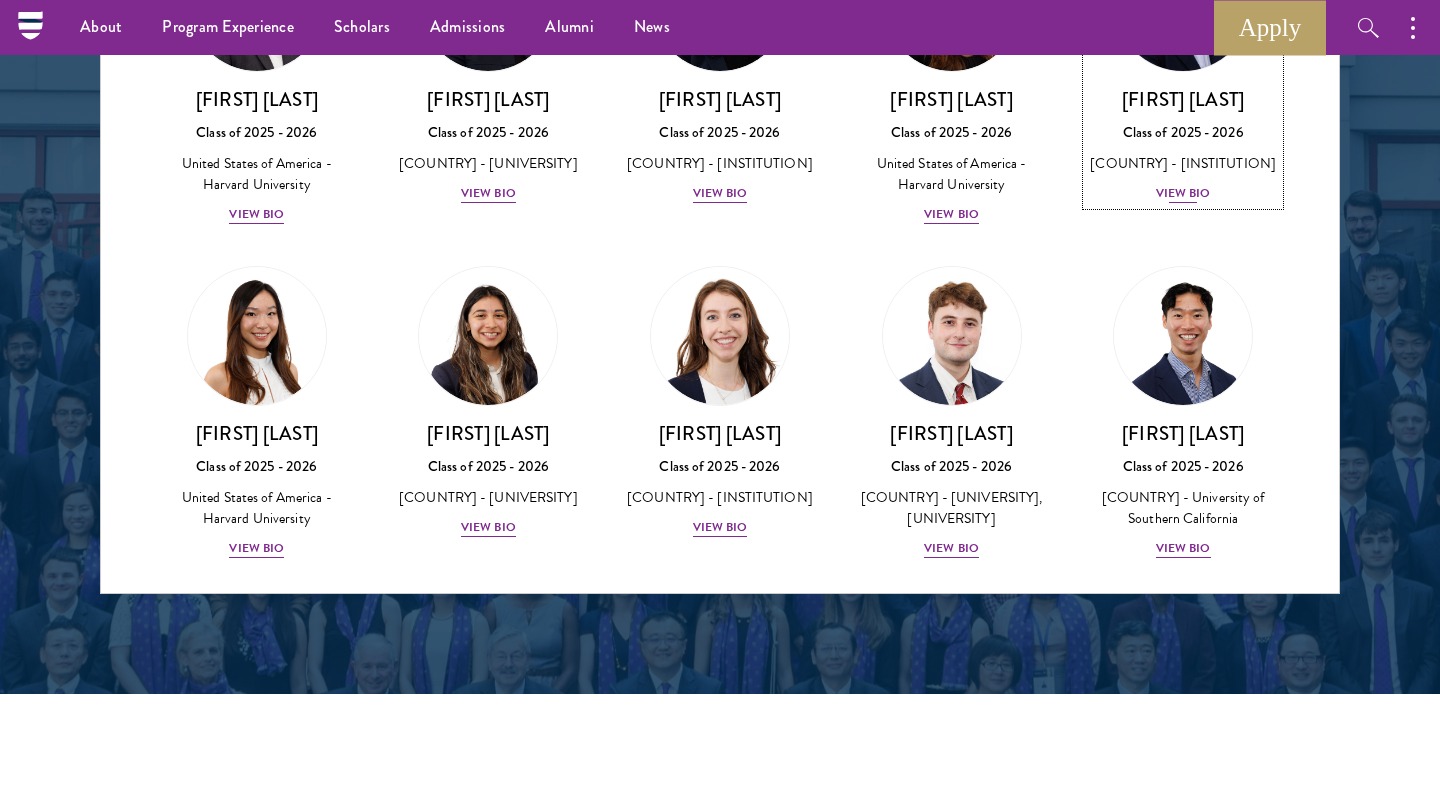 click on "View Bio" at bounding box center [1183, 193] 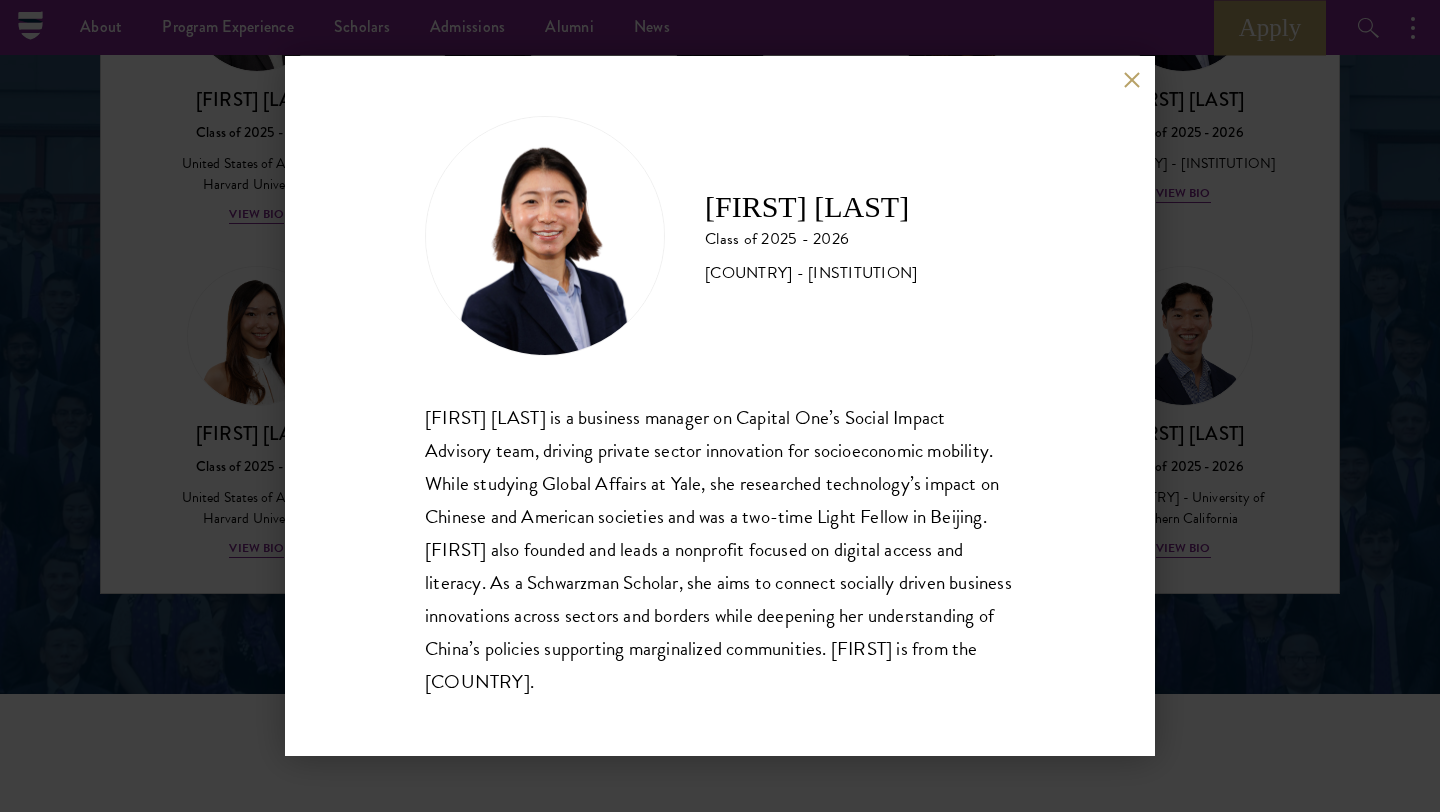 scroll, scrollTop: 2, scrollLeft: 0, axis: vertical 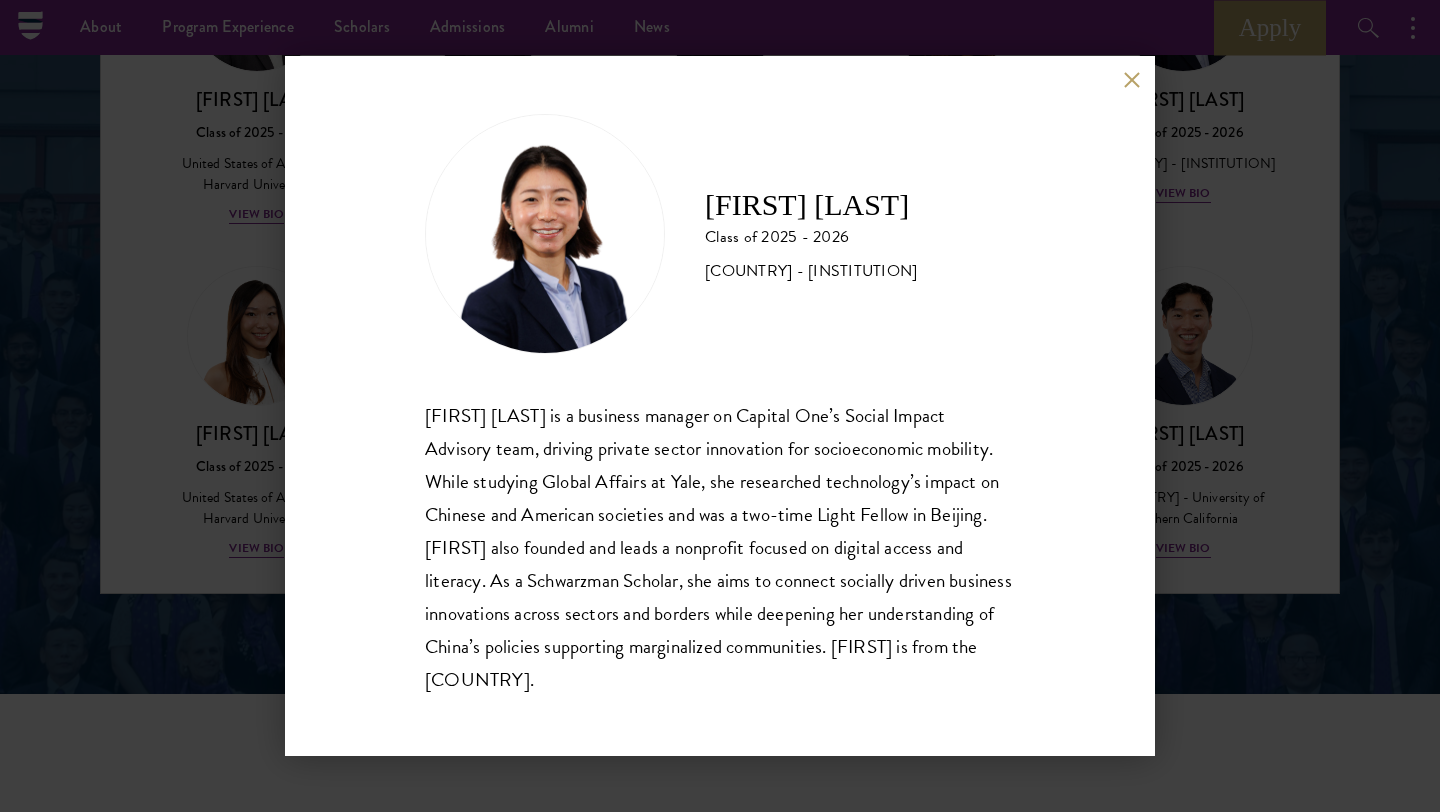 click on "[FIRST] [LAST]
Class of 2025 - 2026
[COUNTRY] - Yale University
[FIRST] [LAST] is a business manager on Capital One’s Social Impact Advisory team, driving private sector innovation for socioeconomic mobility. While studying Global Affairs at Yale, she researched technology’s impact on Chinese and American societies and was a two-time Light Fellow in Beijing. [FIRST] also founded and leads a nonprofit focused on digital access and literacy. As a Schwarzman Scholar, she aims to connect socially driven business innovations across sectors and borders while deepening her understanding of China’s policies supporting marginalized communities. [FIRST] is from the [COUNTRY]." at bounding box center [720, 406] 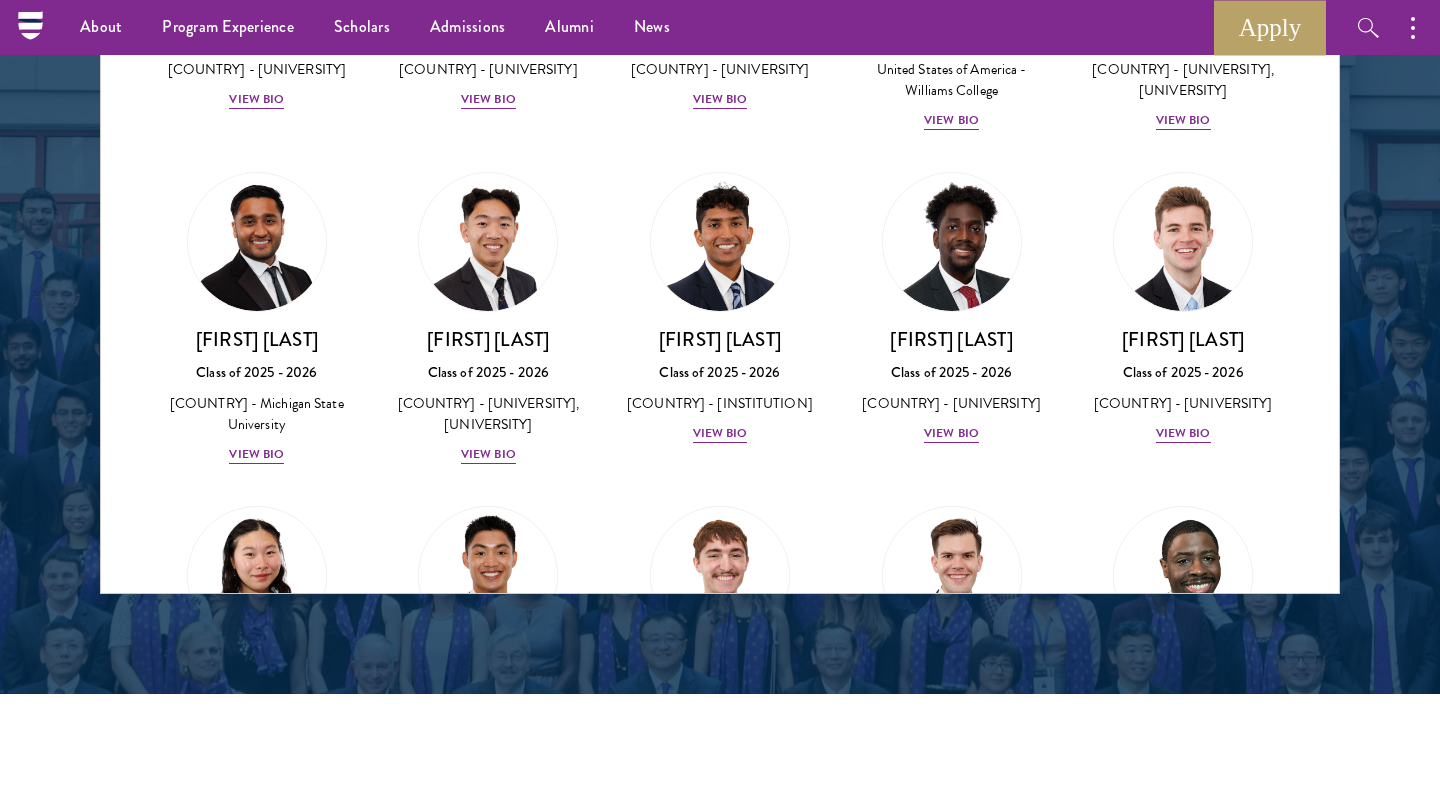 scroll, scrollTop: 3192, scrollLeft: 0, axis: vertical 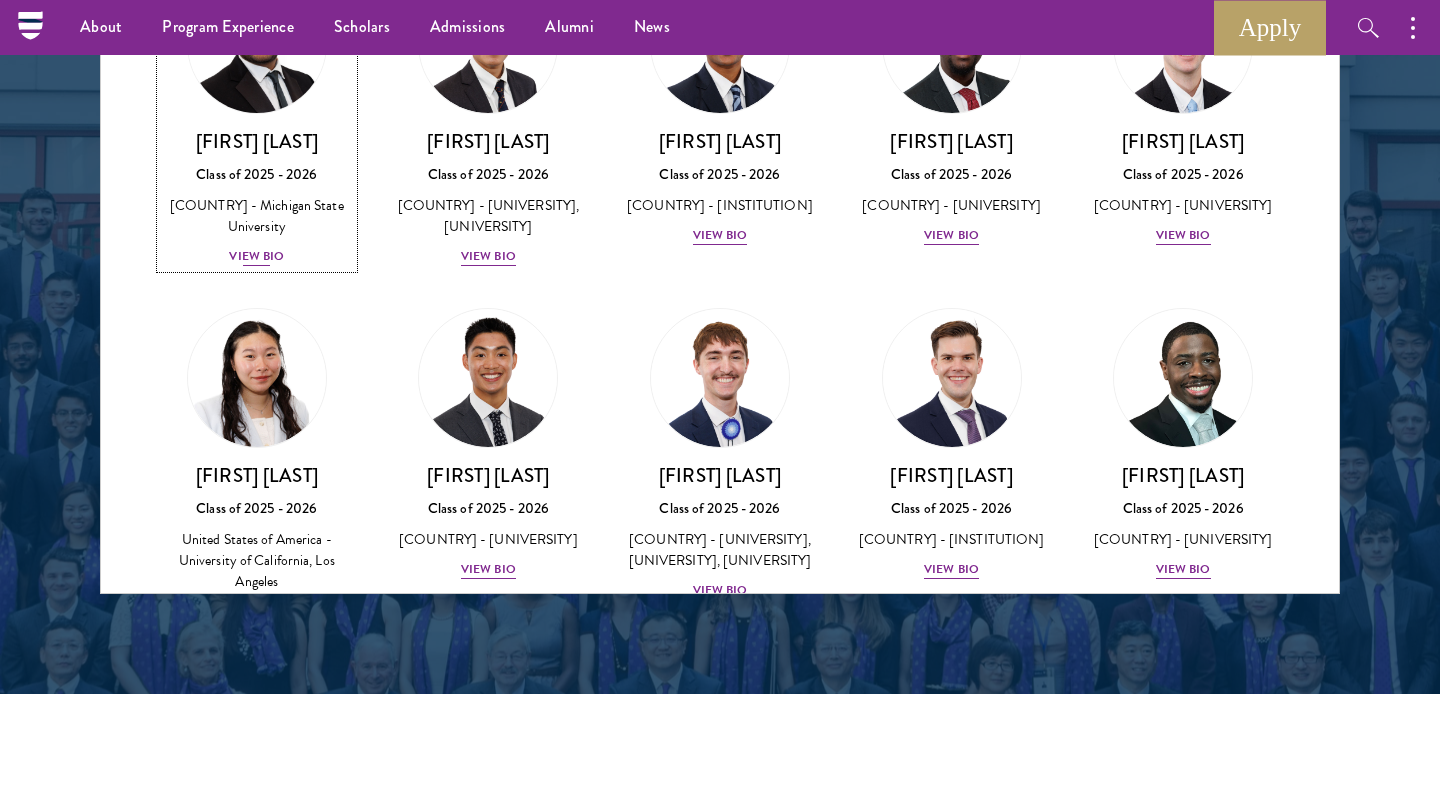 click on "[COUNTRY] - Michigan State University" at bounding box center (257, 216) 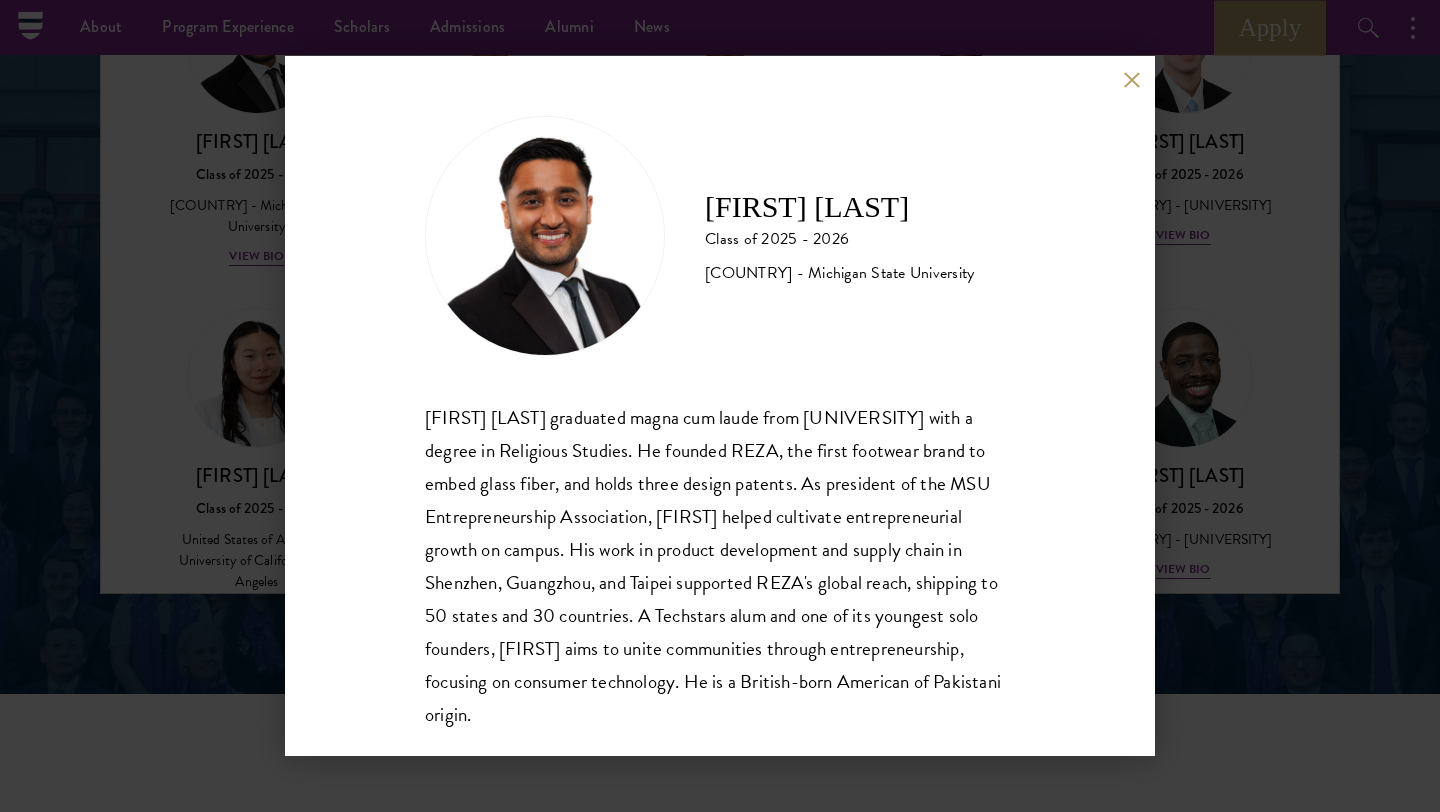 click on "[FIRST] [LAST] graduated magna cum laude from [INSTITUTION] with a degree in Religious Studies. He founded [ORG_NAME], the first footwear brand to embed glass fiber, and holds [NUMBER] design patents. As president of the [ORG_NAME], [FIRST] helped cultivate entrepreneurial growth on campus. His work in product development and supply chain in [CITY], [CITY], and [CITY] supported [ORG_NAME]'s global reach, shipping to [NUMBER] states and [NUMBER] countries. A [COMPANY] alum and one of its youngest solo founders, [FIRST] aims to unite communities through entrepreneurship, focusing on consumer technology. He is a [NATIONALITY]-born American of [NATIONALITY] origin." at bounding box center [720, 406] 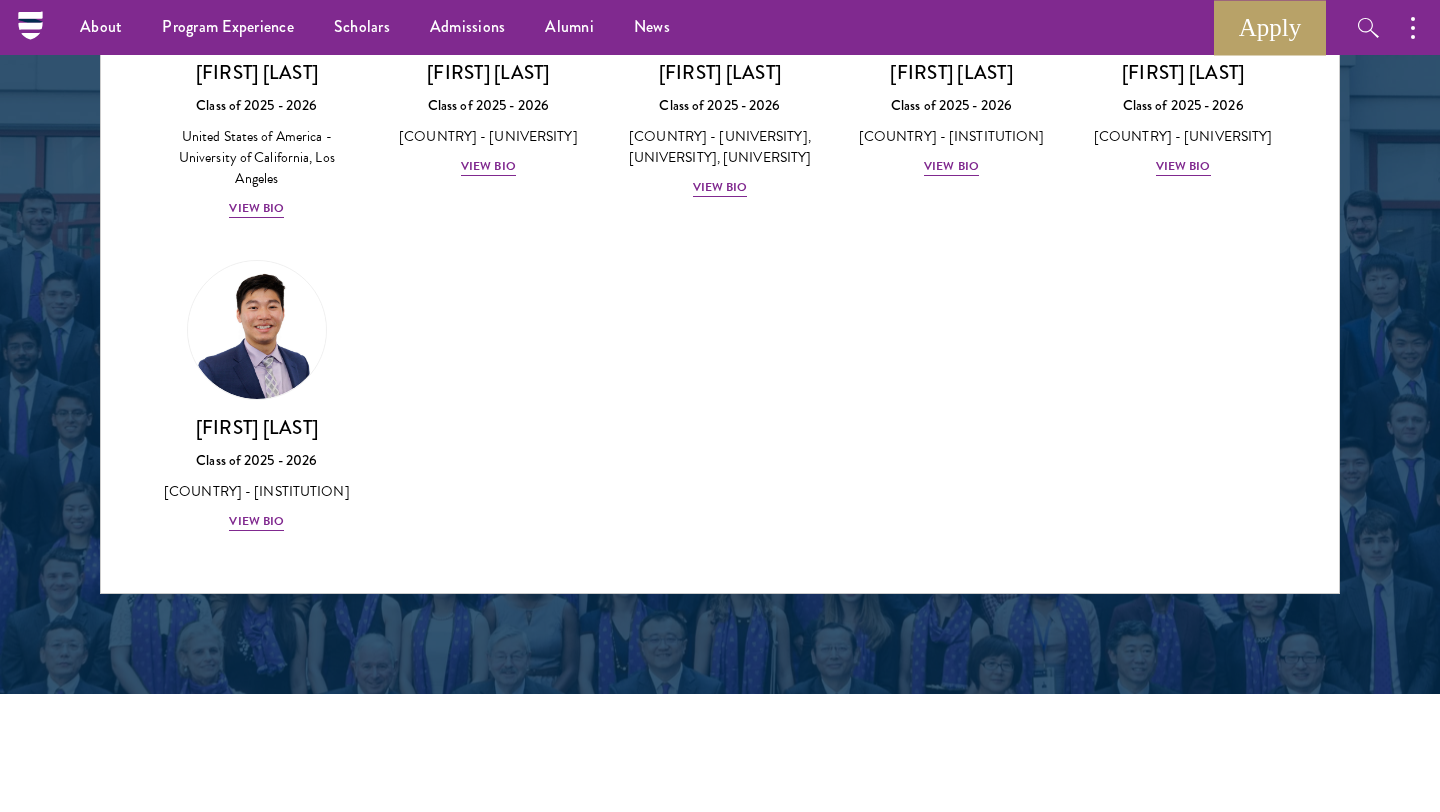 scroll, scrollTop: 3784, scrollLeft: 0, axis: vertical 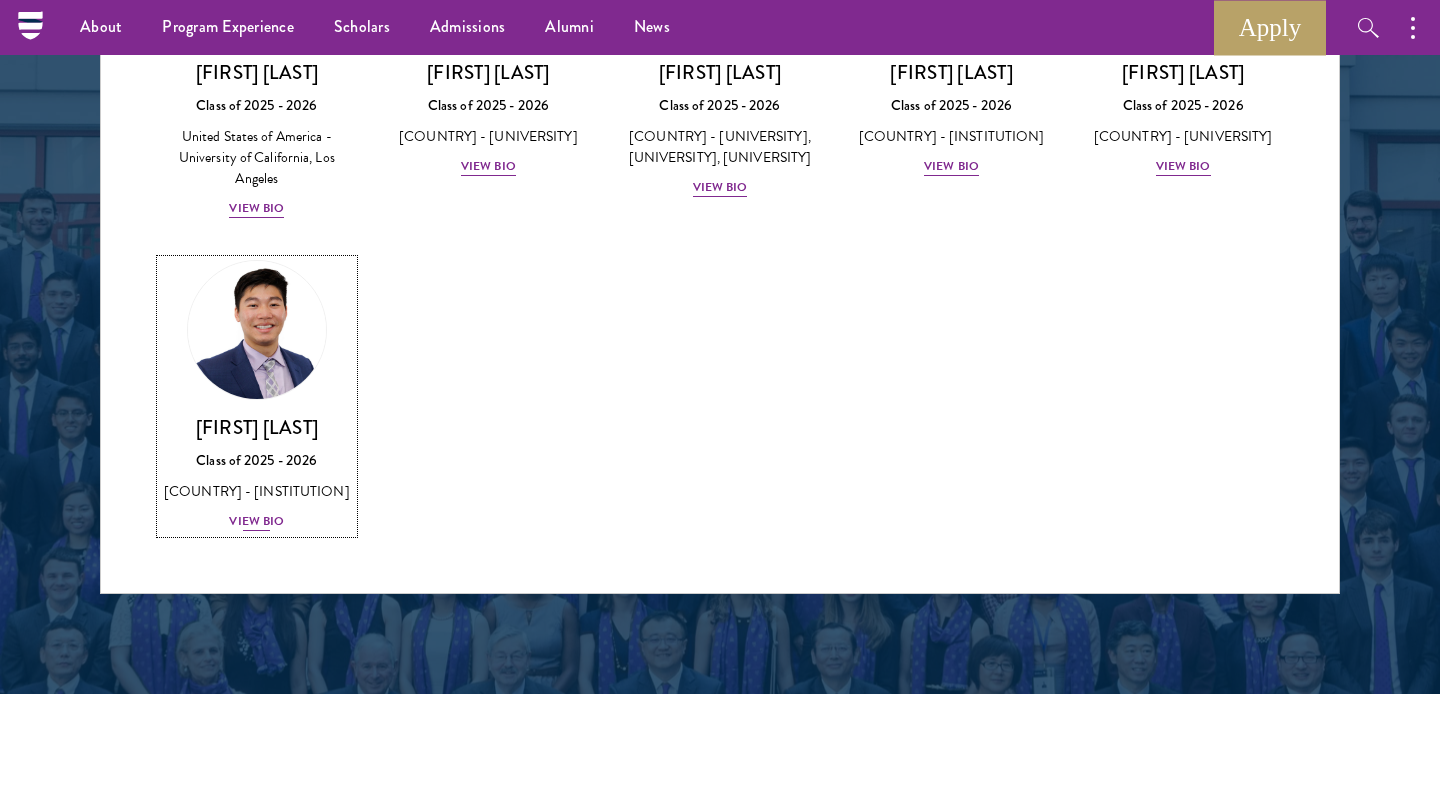 click on "[FIRST] [LAST]
Class of 2025 - 2026
[COUNTRY] - Princeton University
View Bio" at bounding box center [257, 474] 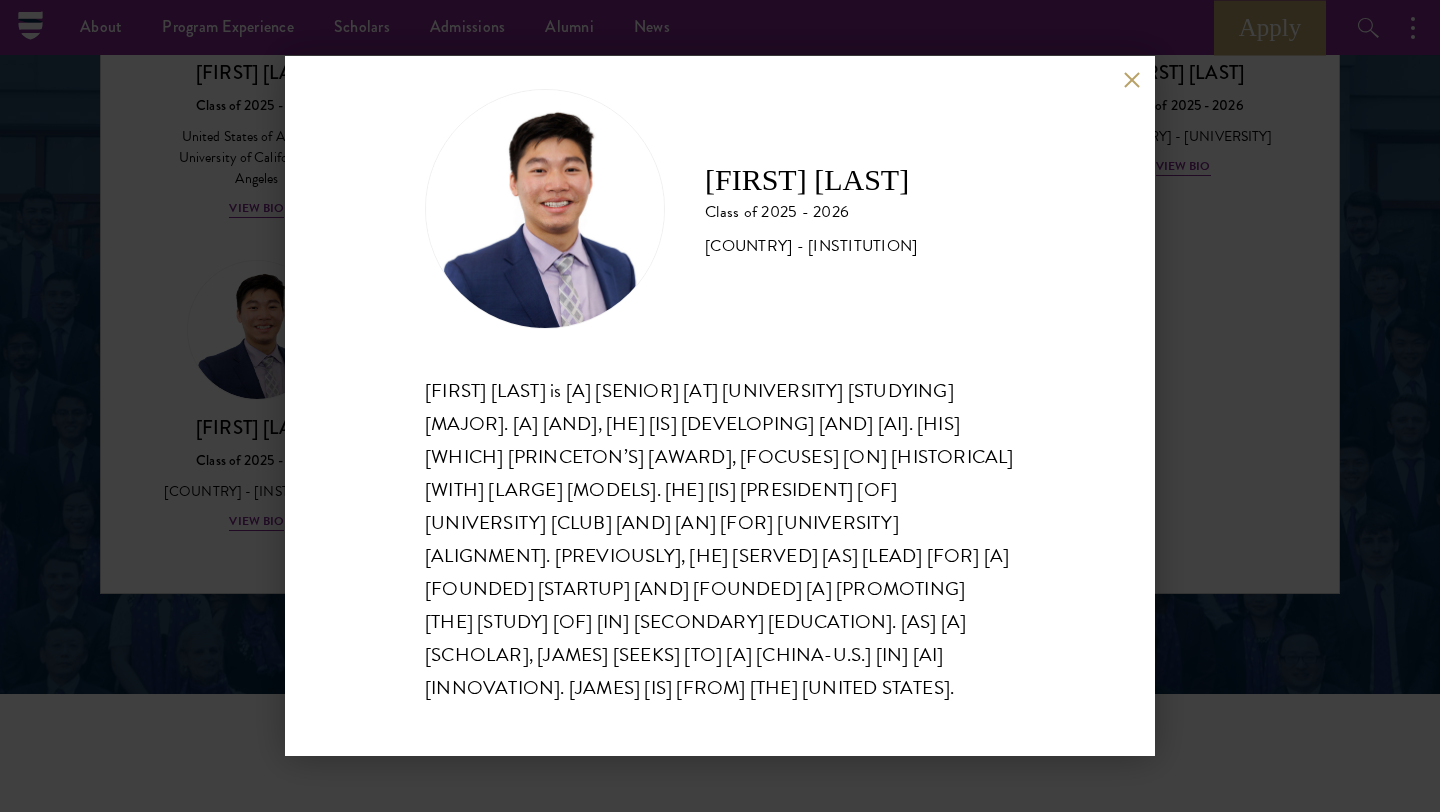 scroll, scrollTop: 31, scrollLeft: 0, axis: vertical 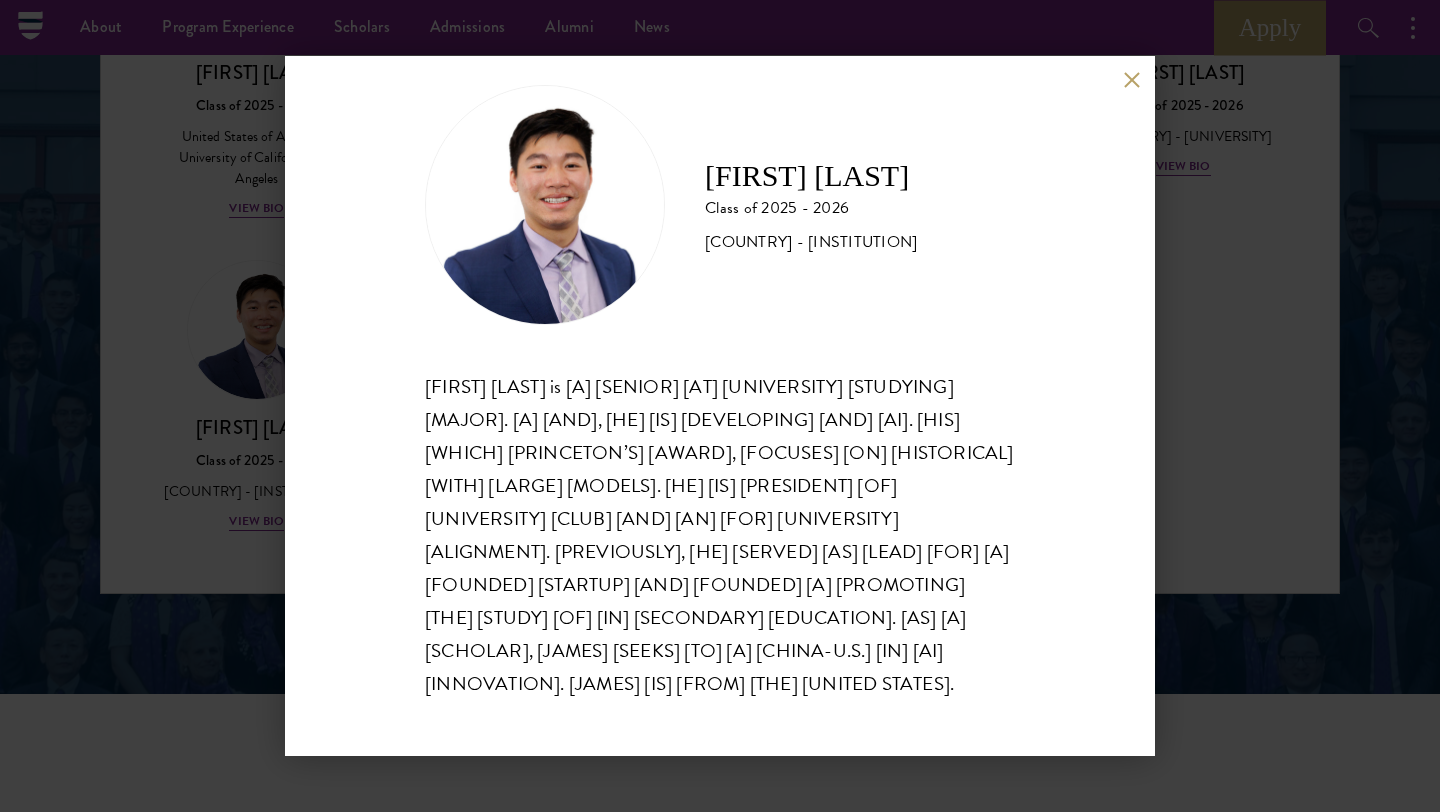 click on "[FIRST] [LAST] is a senior at [INSTITUTION] studying Computer Science. A researcher and entrepreneur, he is passionate about developing scalable and safe AI. His current work, which received [INSTITUTION]'s Campus Impact Award, focuses on digitizing historical documents with large language models. He is president emeritus of [ORG_NAME] and an organizer for [ORG_NAME]. Previously, he served as product lead for a student-founded startup and founded a nonprofit promoting the study of linguistics in secondary education. As a Schwarzman Scholar, [FIRST] seeks to cultivate a collaborative [COUNTRY]-[COUNTRY] spirit in AI innovation. [FIRST] is from the [COUNTRY]." at bounding box center (720, 406) 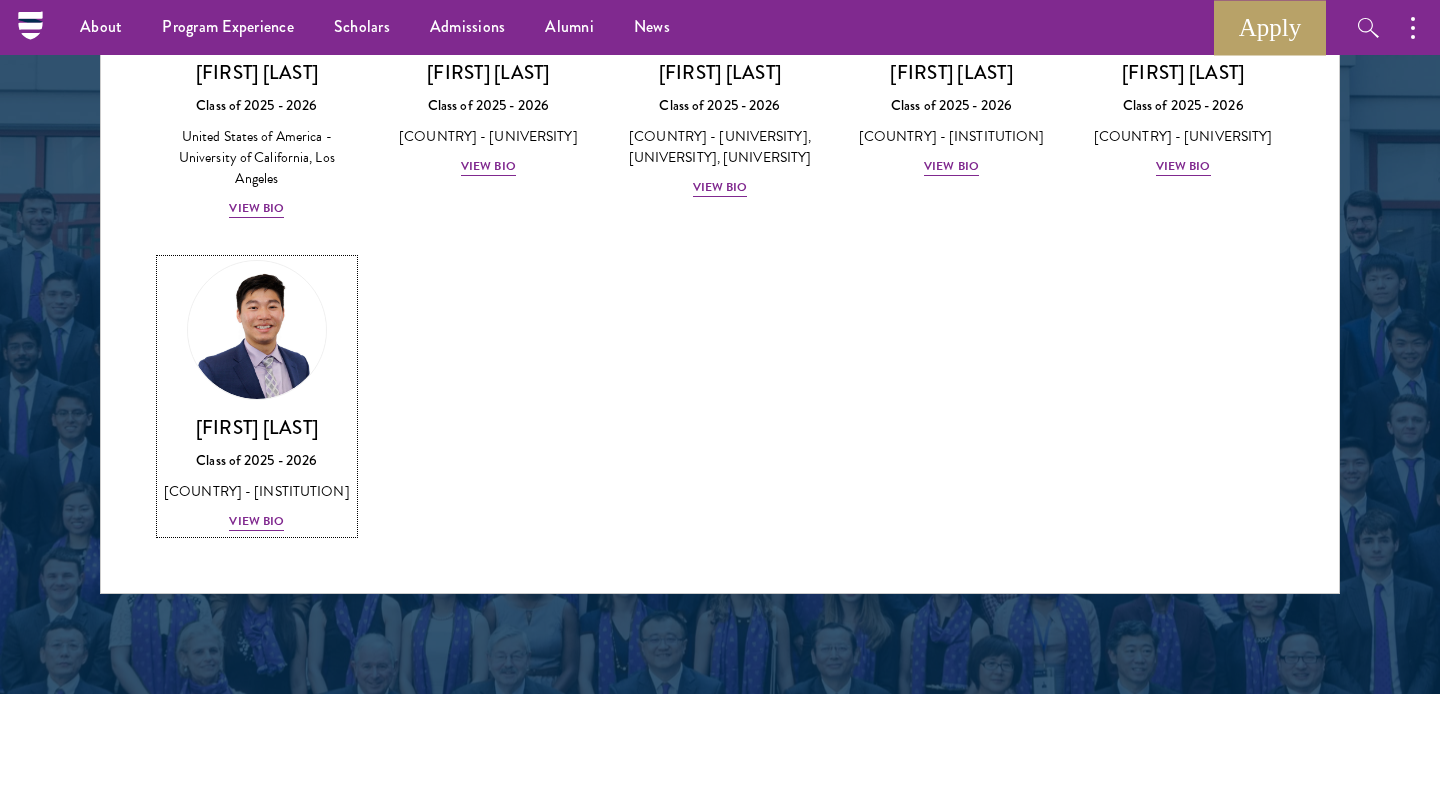 scroll, scrollTop: 3784, scrollLeft: 0, axis: vertical 